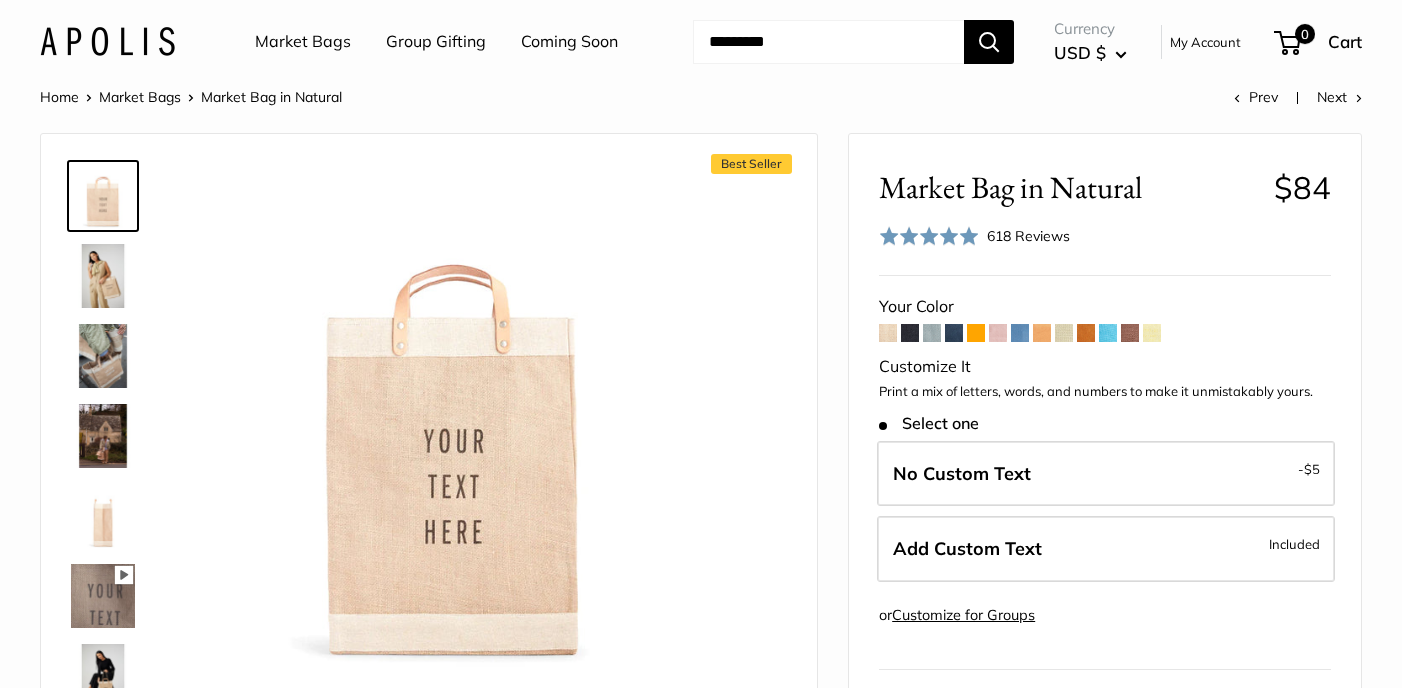 scroll, scrollTop: 0, scrollLeft: 0, axis: both 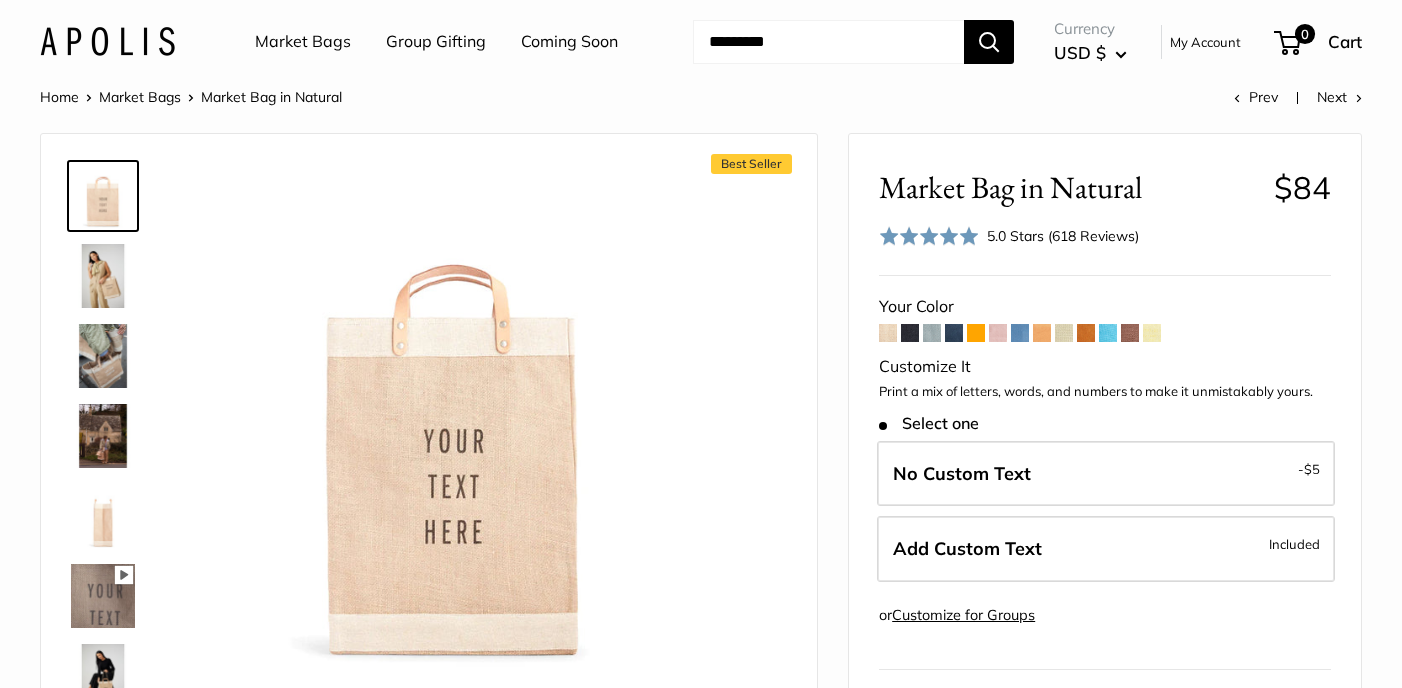 click at bounding box center (910, 333) 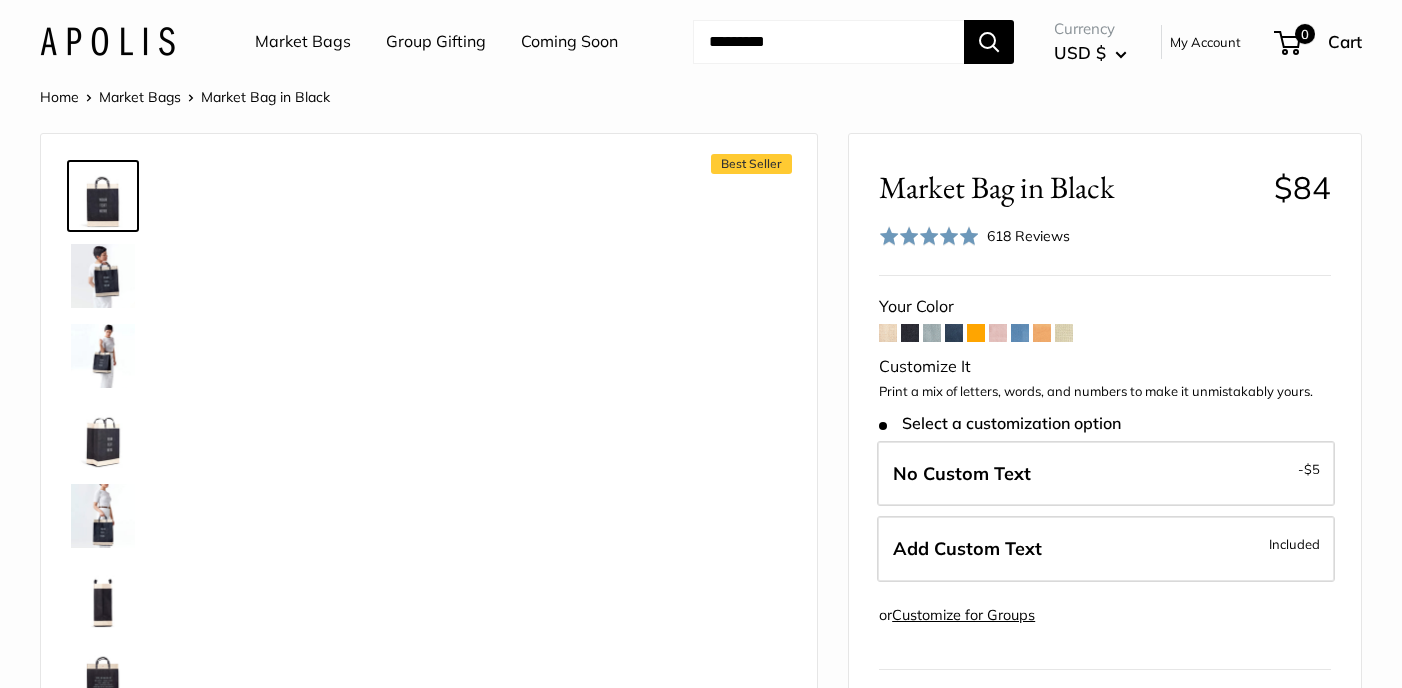 scroll, scrollTop: 0, scrollLeft: 0, axis: both 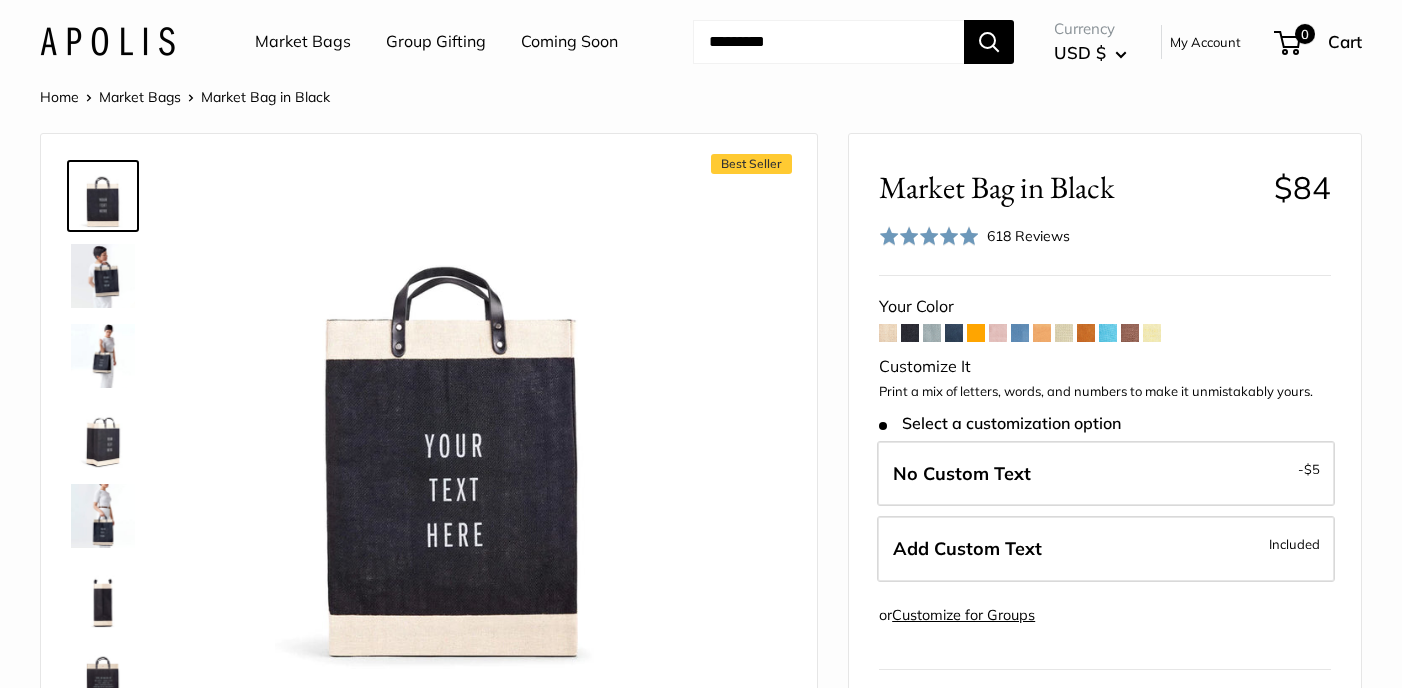 click at bounding box center (932, 333) 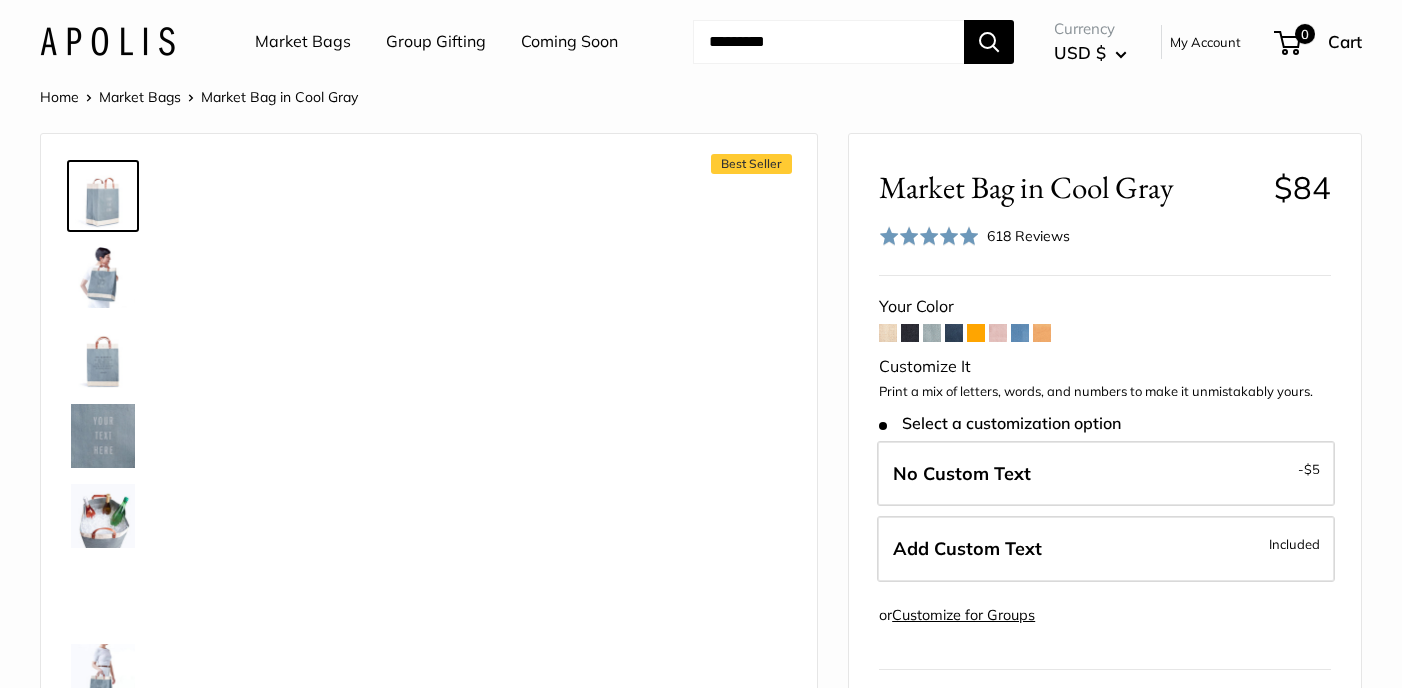 scroll, scrollTop: 0, scrollLeft: 0, axis: both 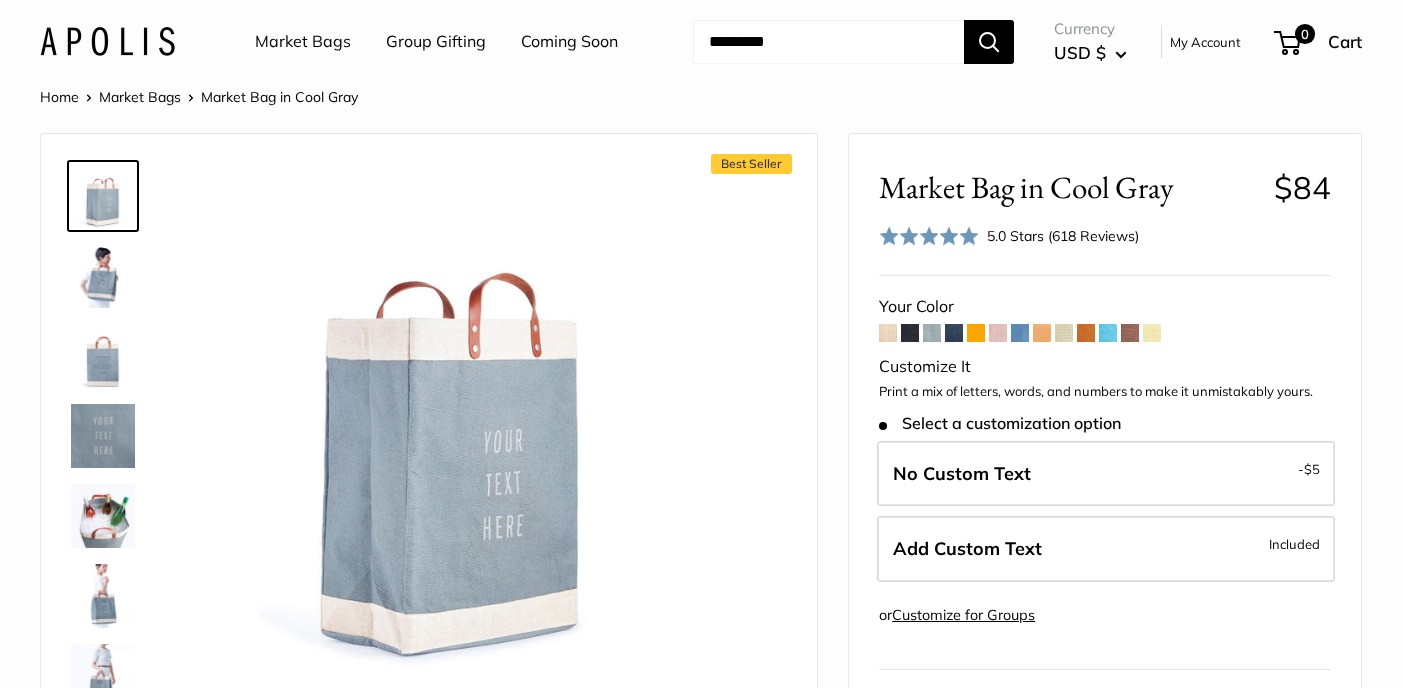 click at bounding box center (976, 333) 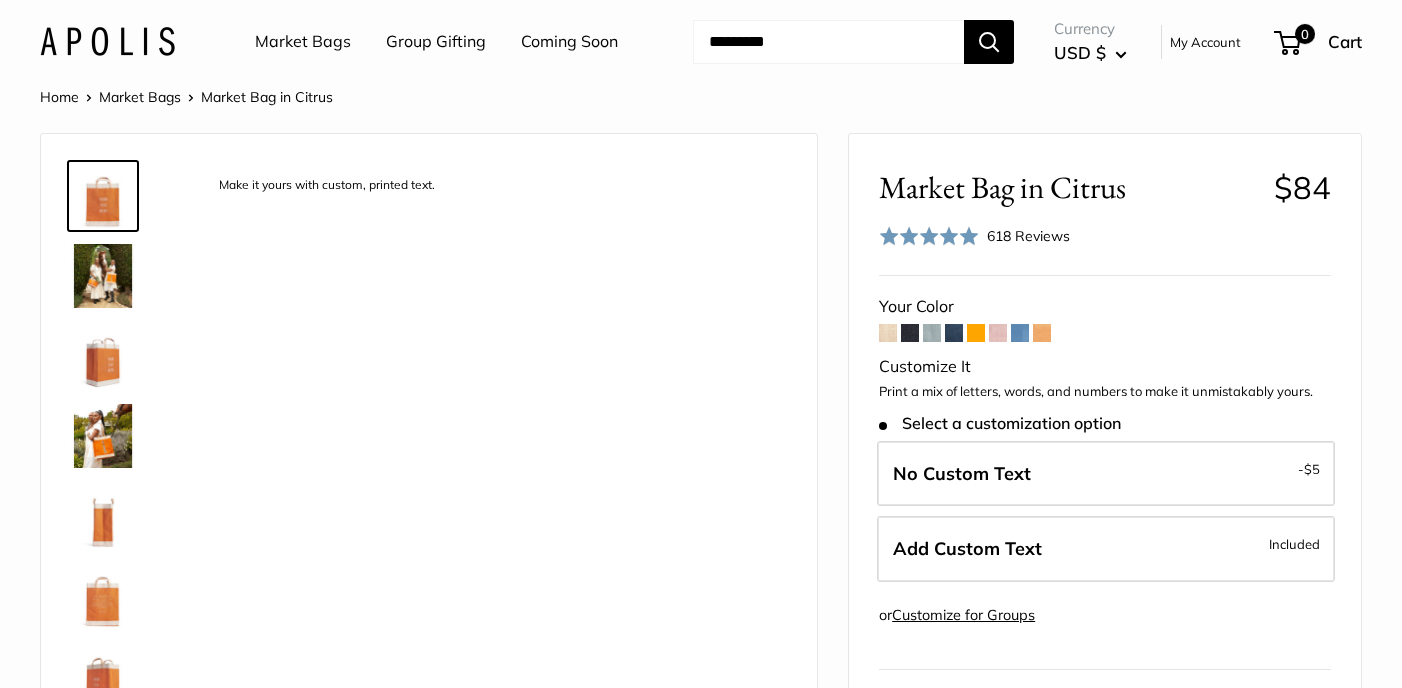 scroll, scrollTop: 0, scrollLeft: 0, axis: both 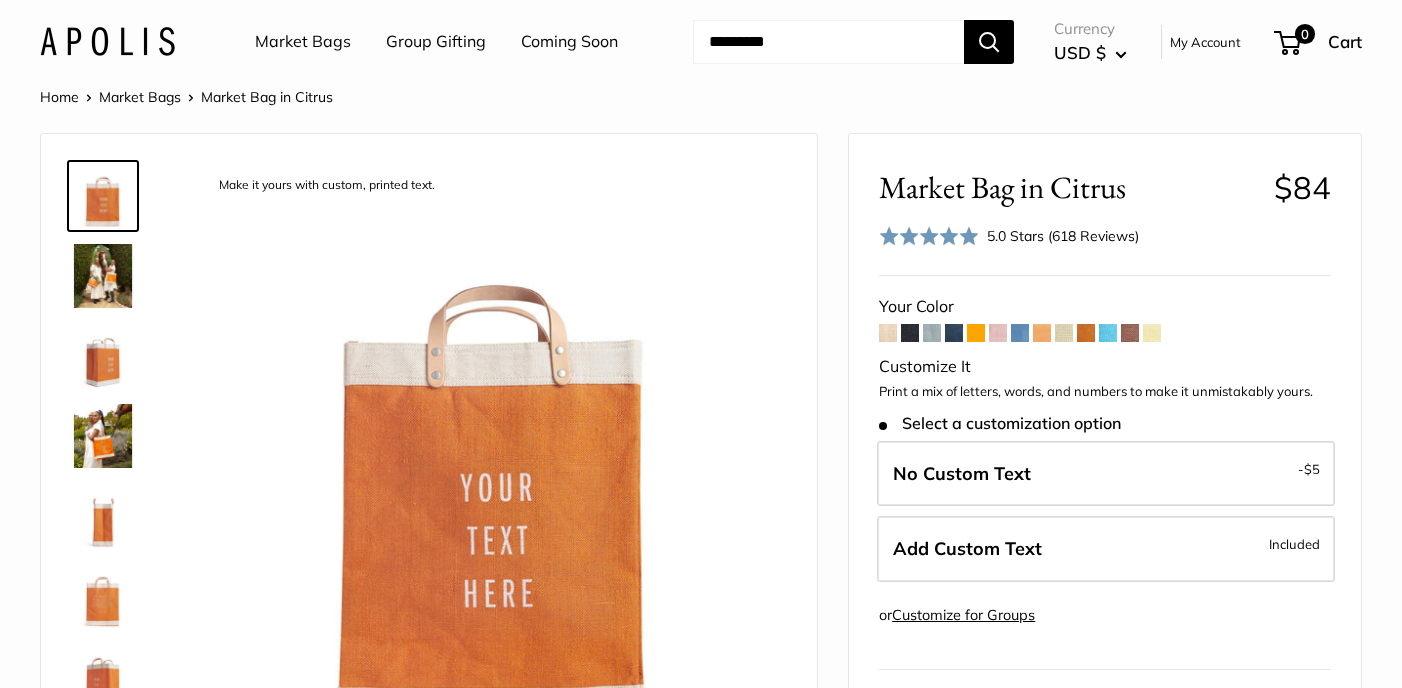 click at bounding box center (998, 333) 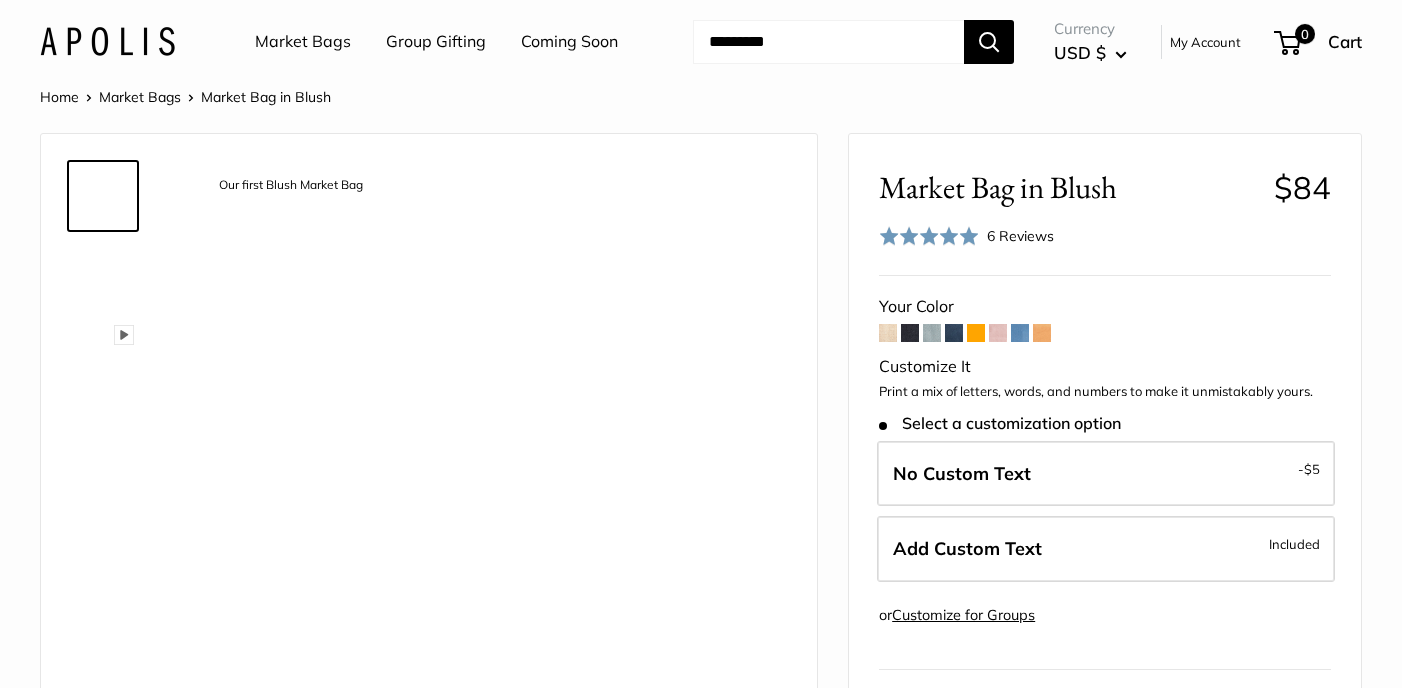 scroll, scrollTop: 0, scrollLeft: 0, axis: both 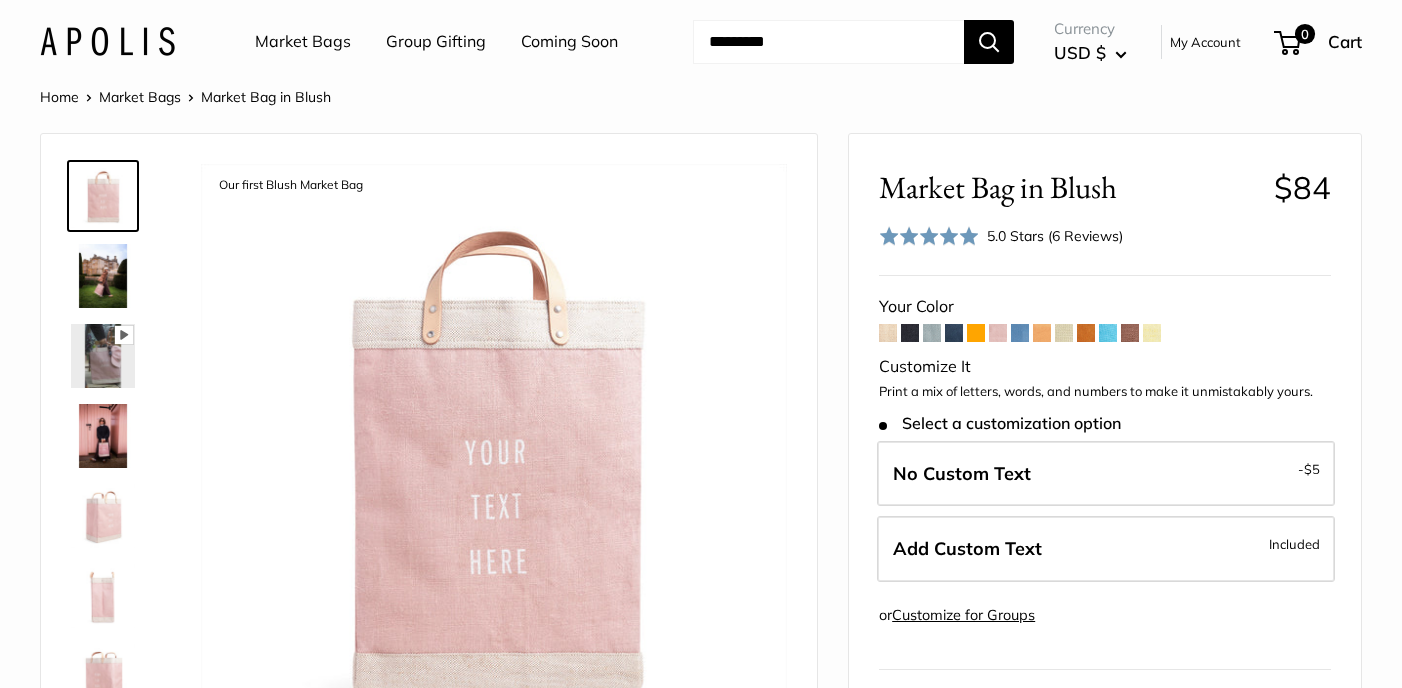 click at bounding box center [1020, 333] 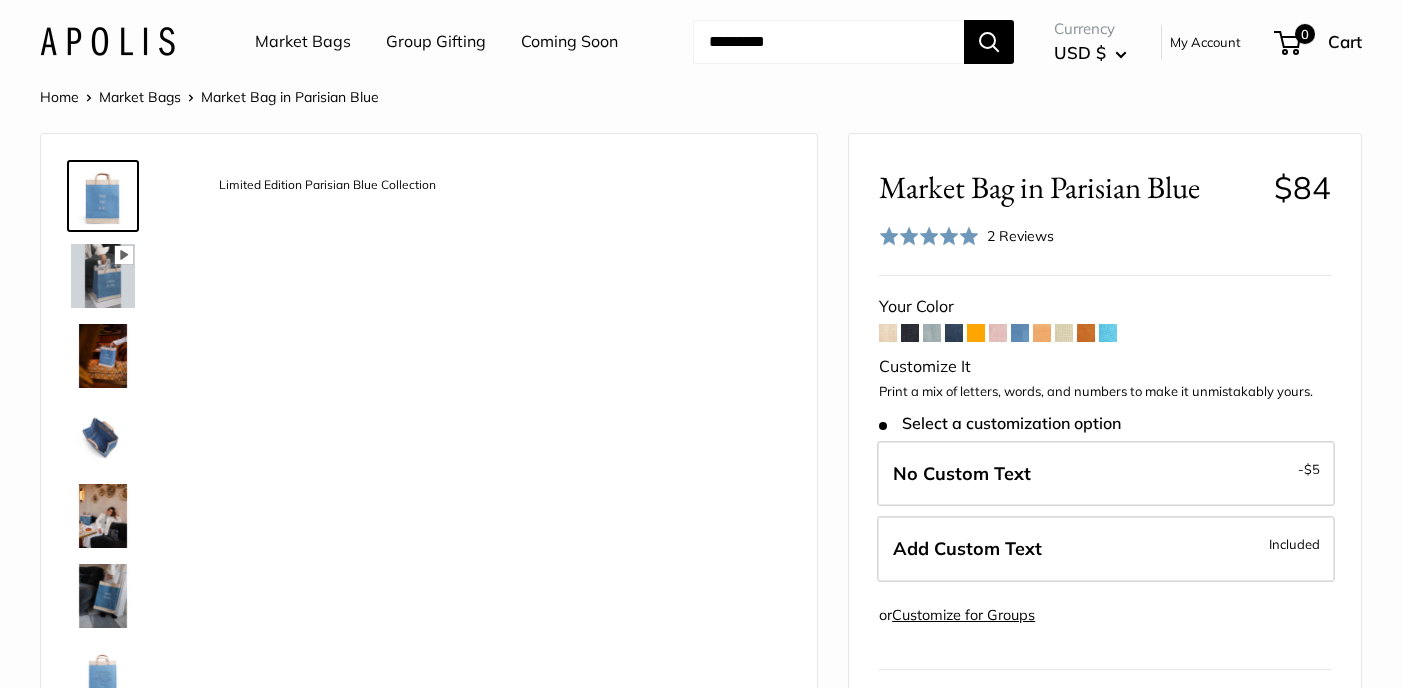 scroll, scrollTop: 0, scrollLeft: 0, axis: both 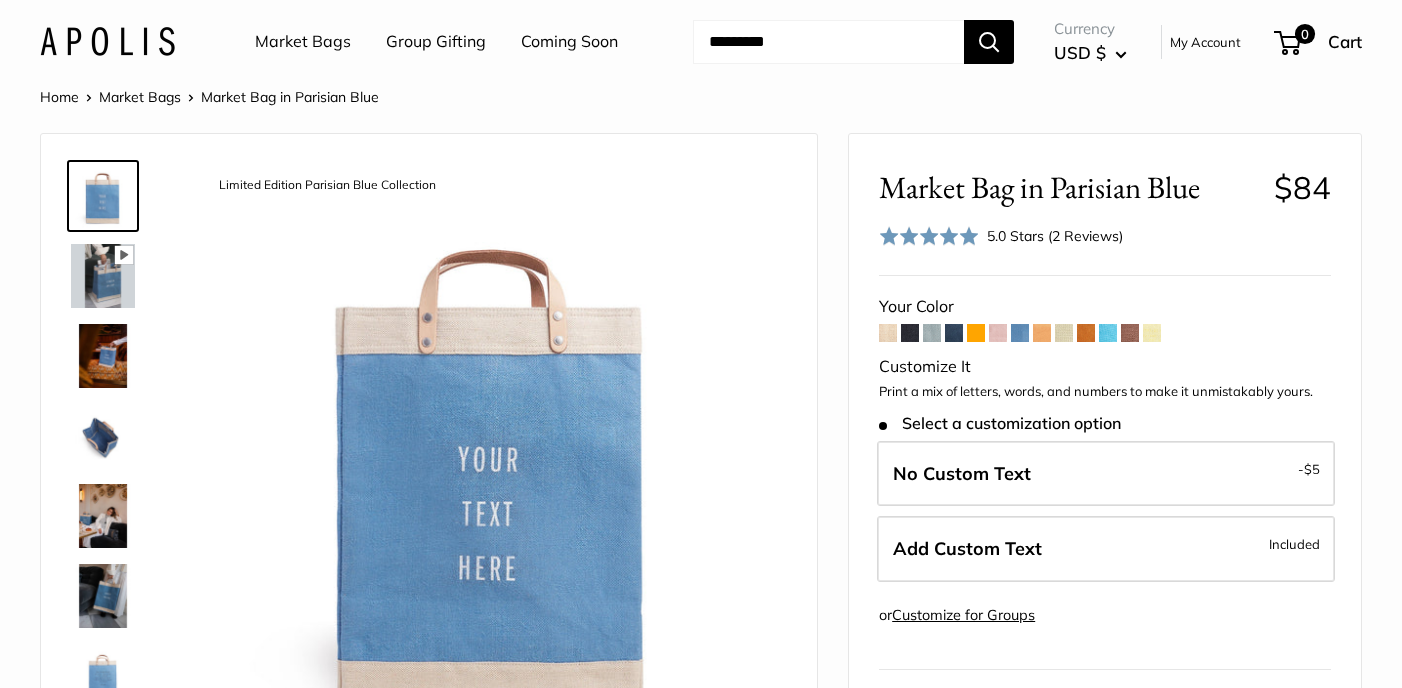 click at bounding box center [1064, 333] 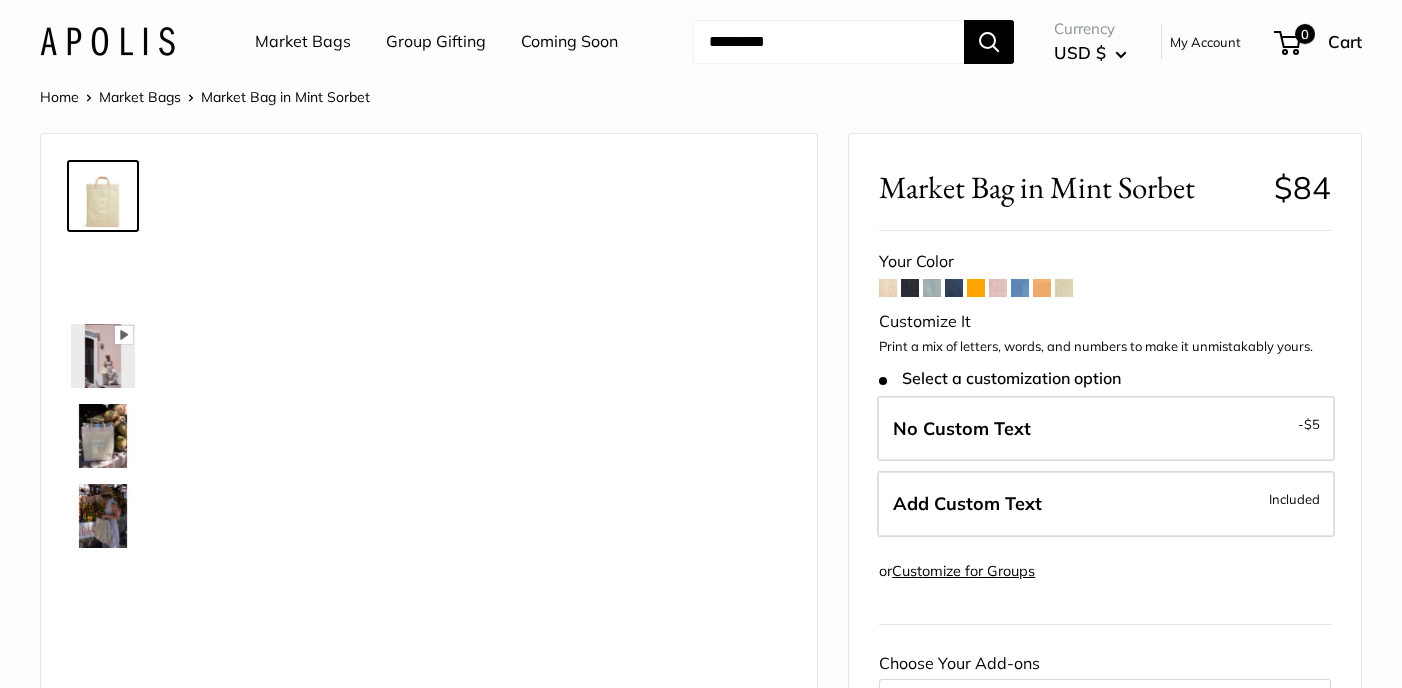scroll, scrollTop: 0, scrollLeft: 0, axis: both 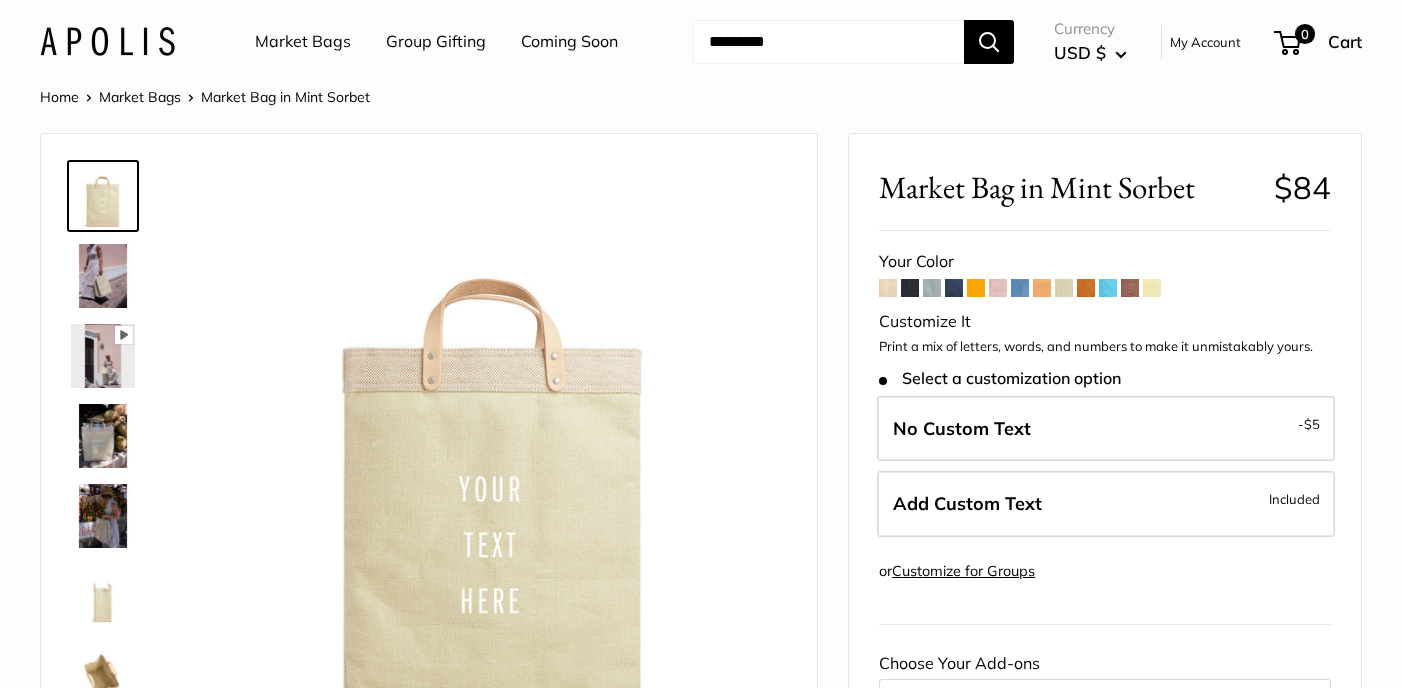 click at bounding box center [1152, 288] 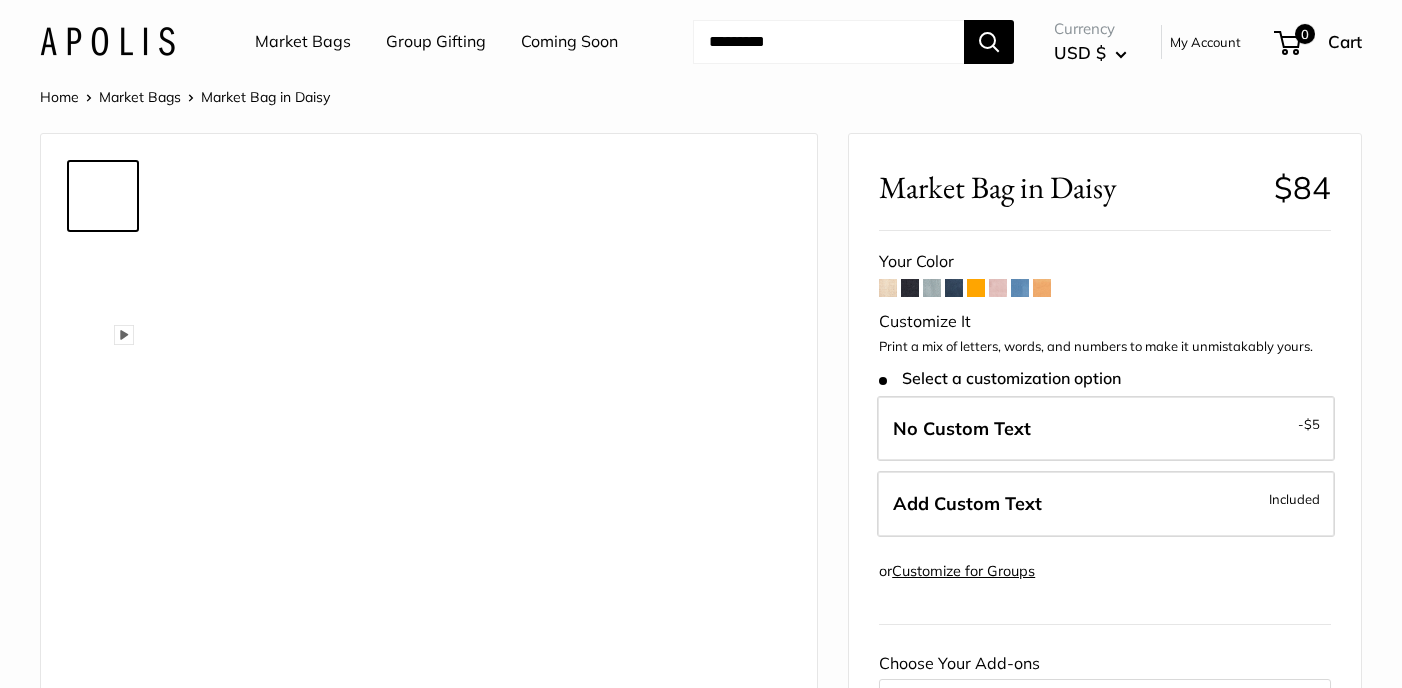 scroll, scrollTop: 0, scrollLeft: 0, axis: both 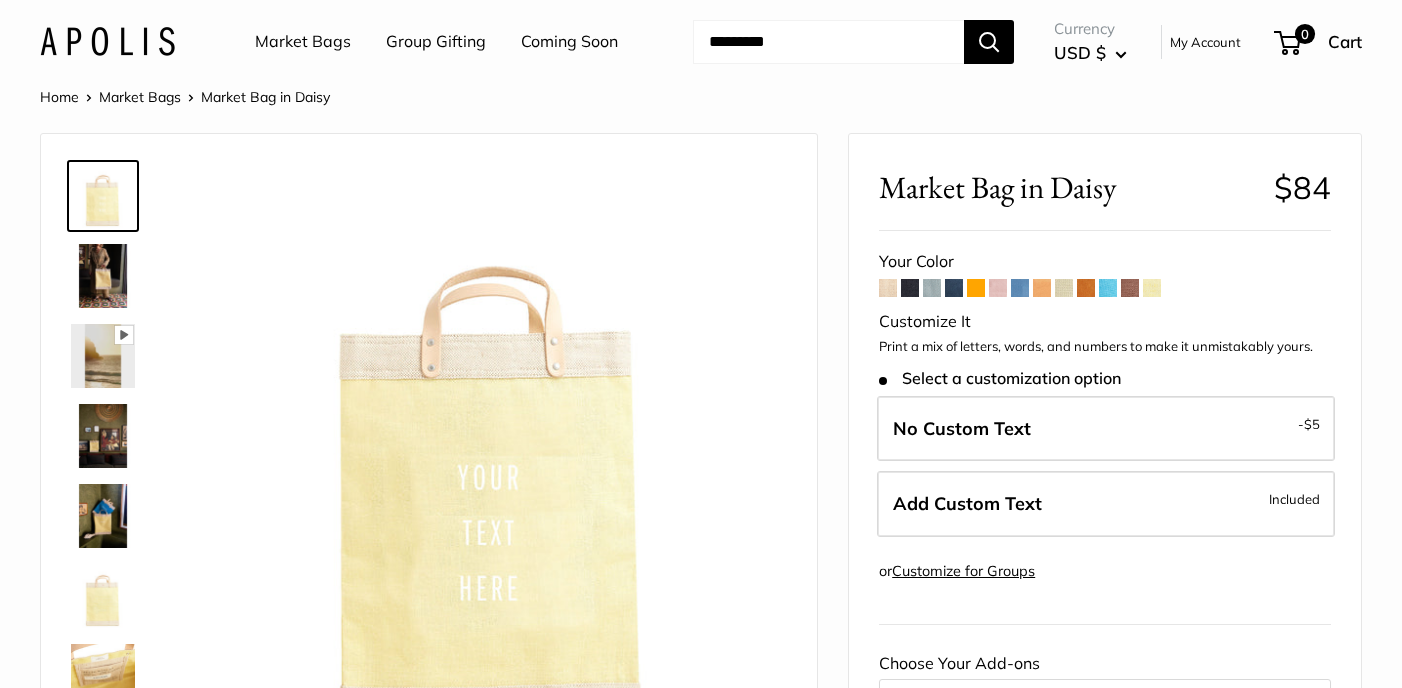 click at bounding box center [932, 288] 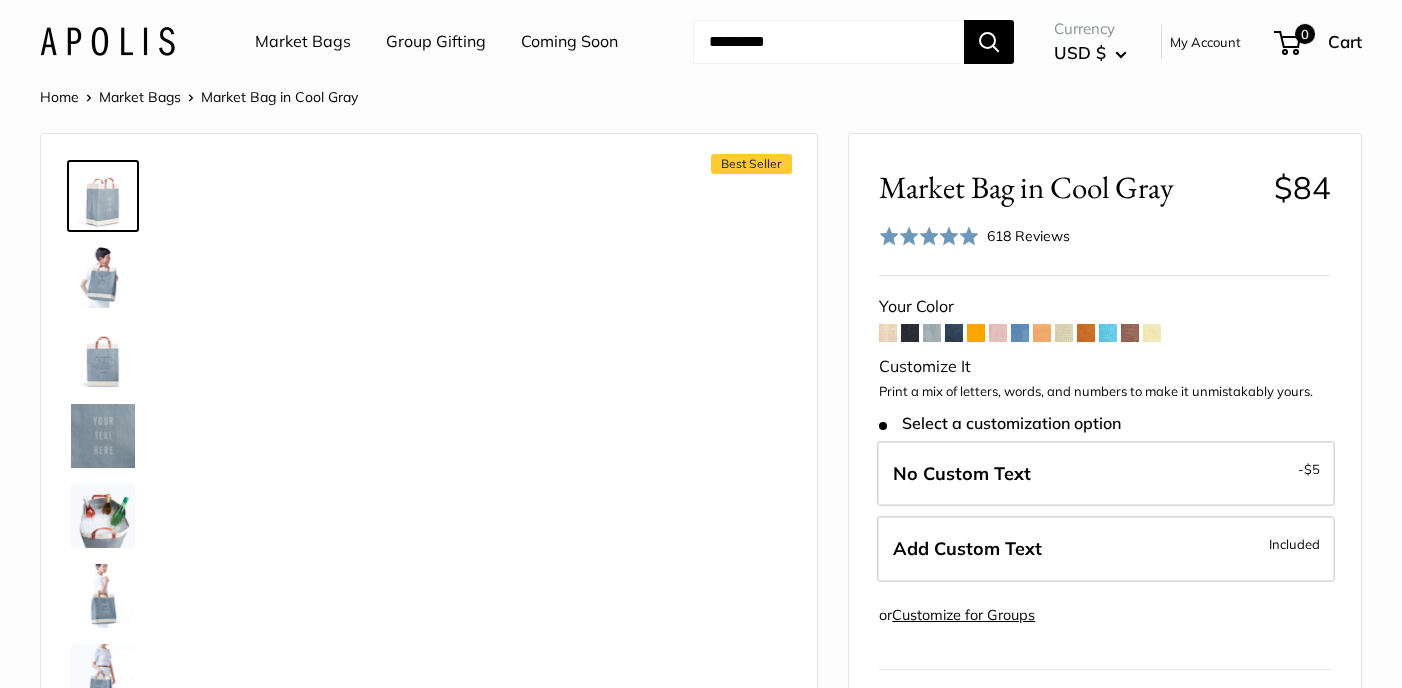scroll, scrollTop: 0, scrollLeft: 0, axis: both 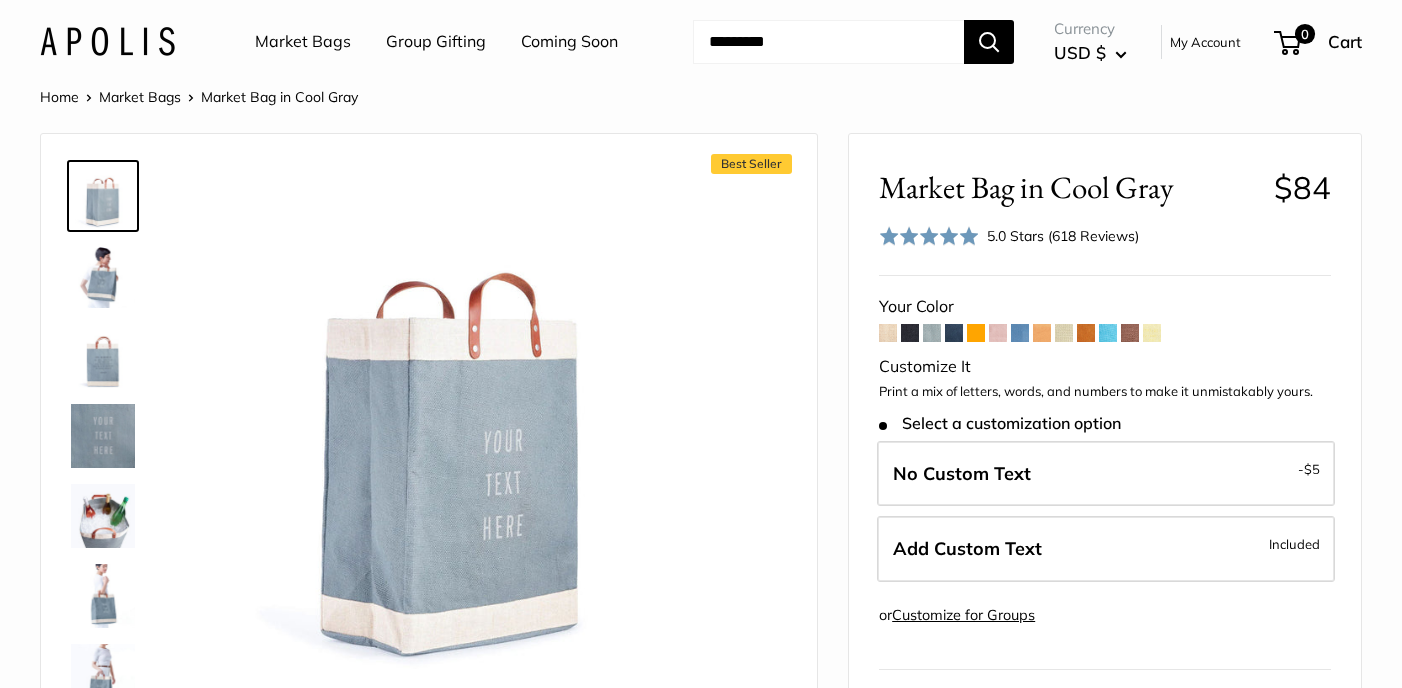 click at bounding box center [888, 333] 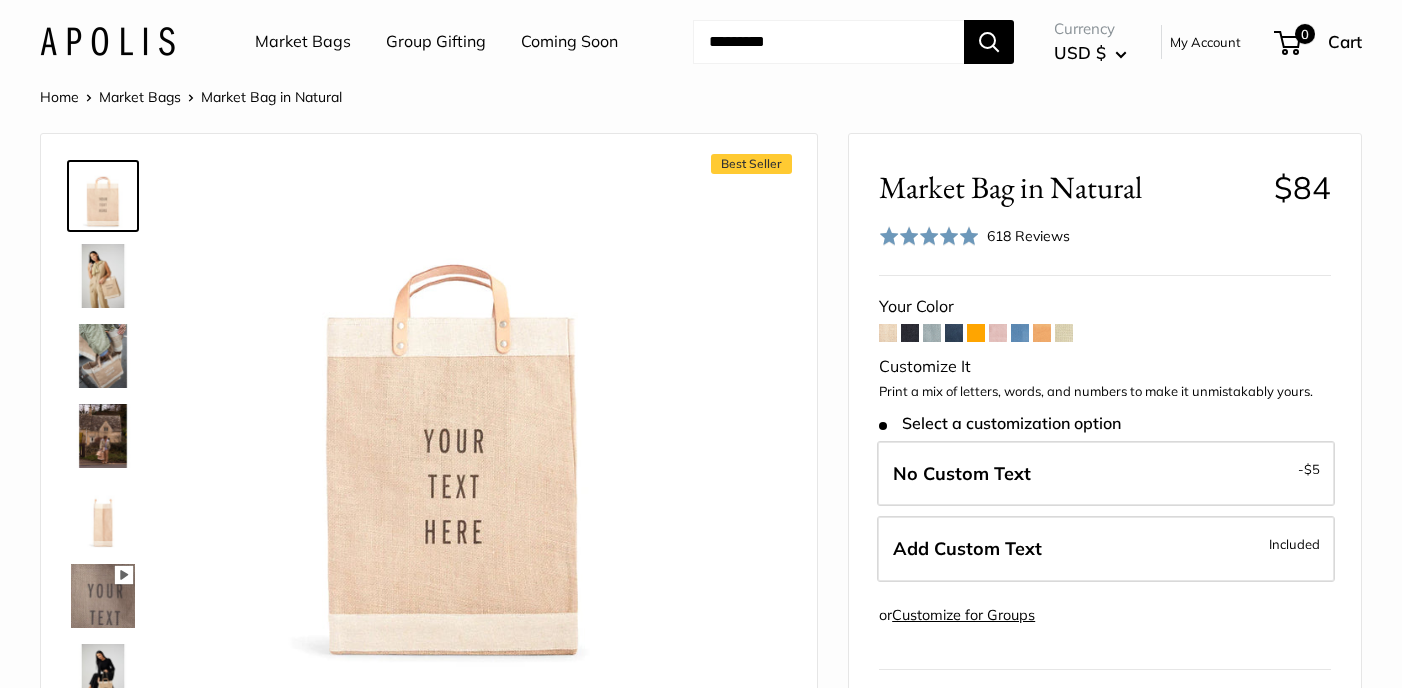 scroll, scrollTop: 0, scrollLeft: 0, axis: both 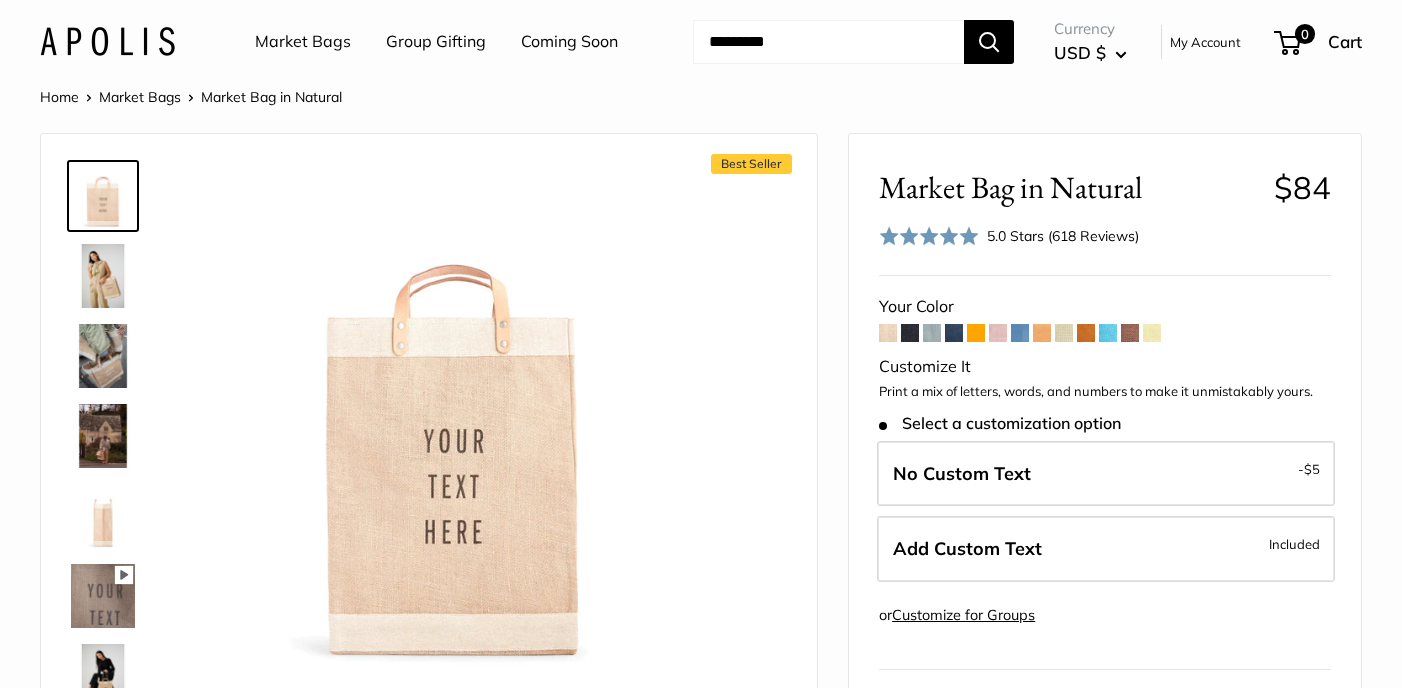 click at bounding box center (910, 333) 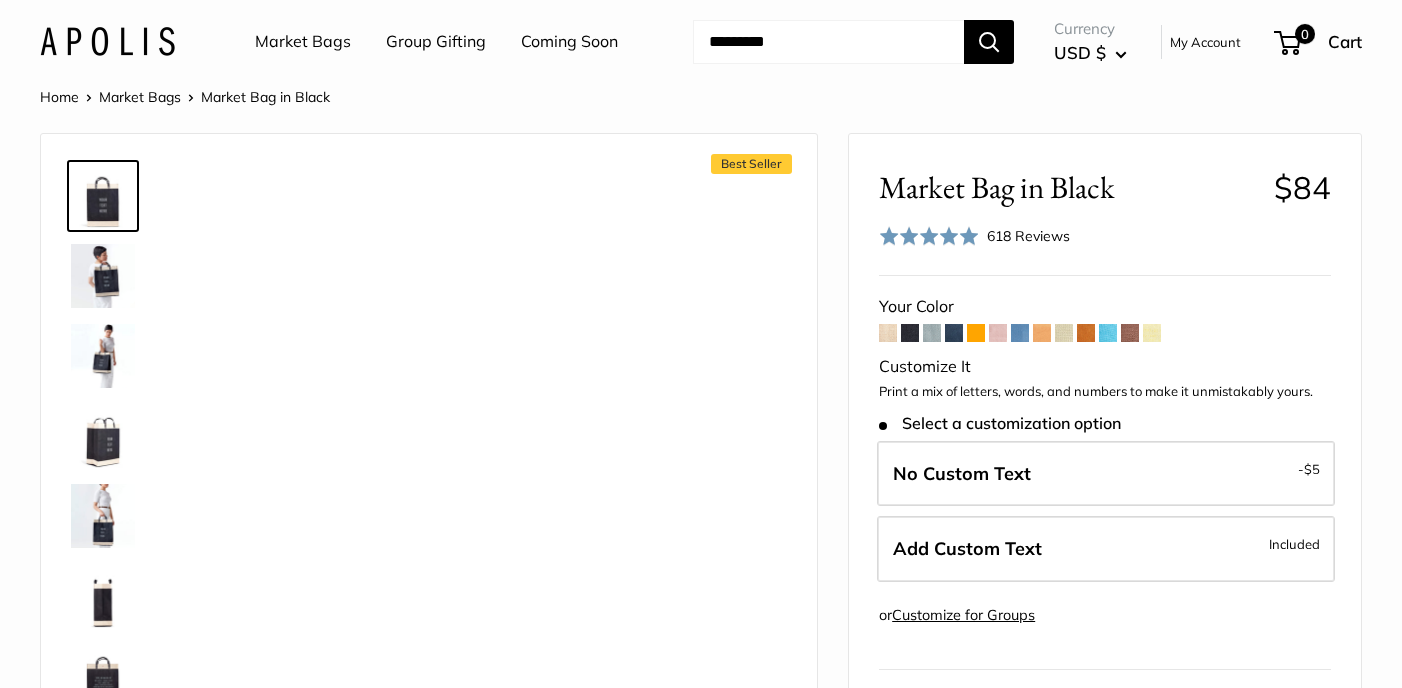 scroll, scrollTop: 0, scrollLeft: 0, axis: both 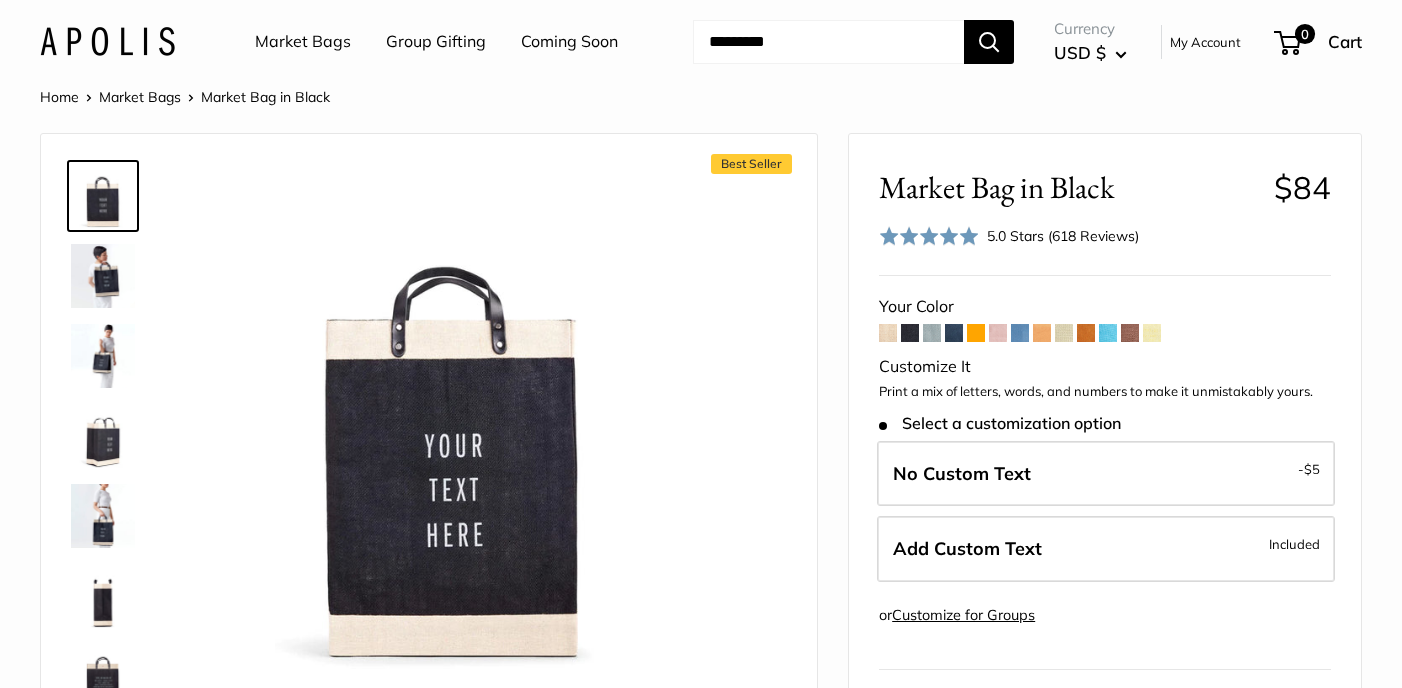 click at bounding box center (932, 333) 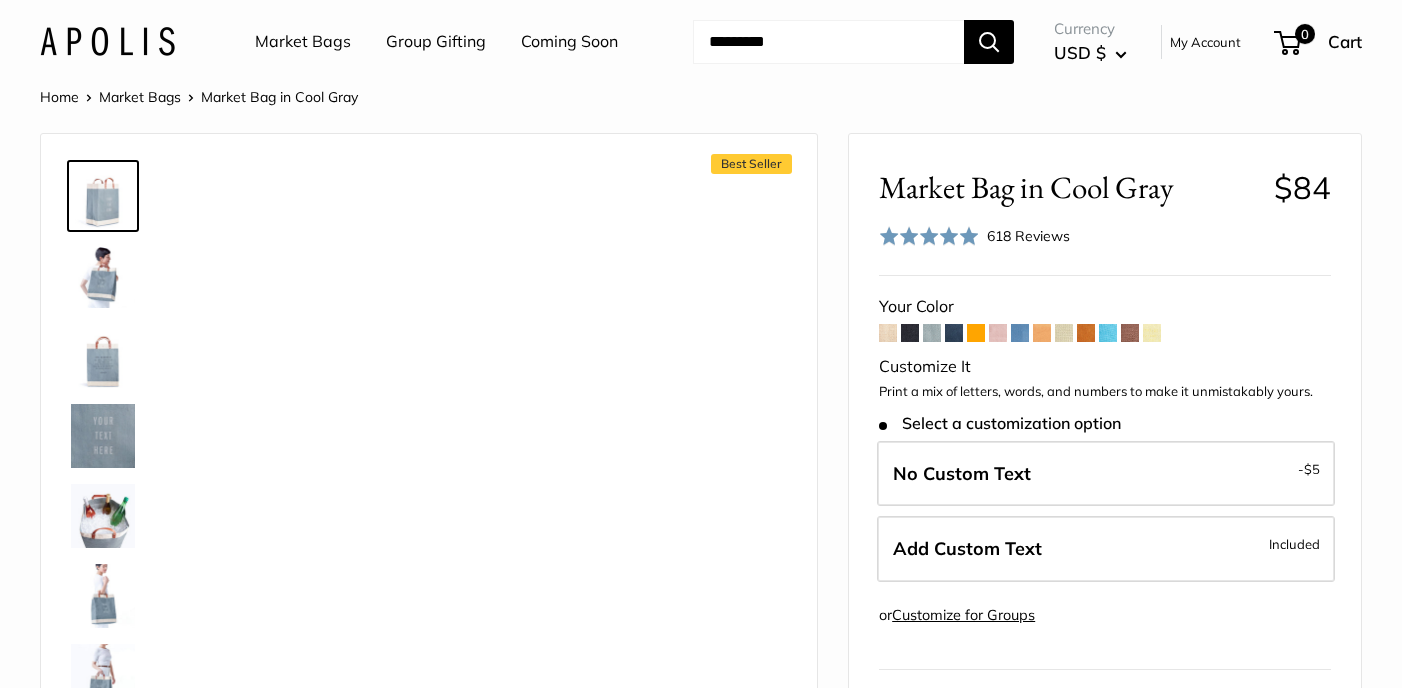 scroll, scrollTop: 0, scrollLeft: 0, axis: both 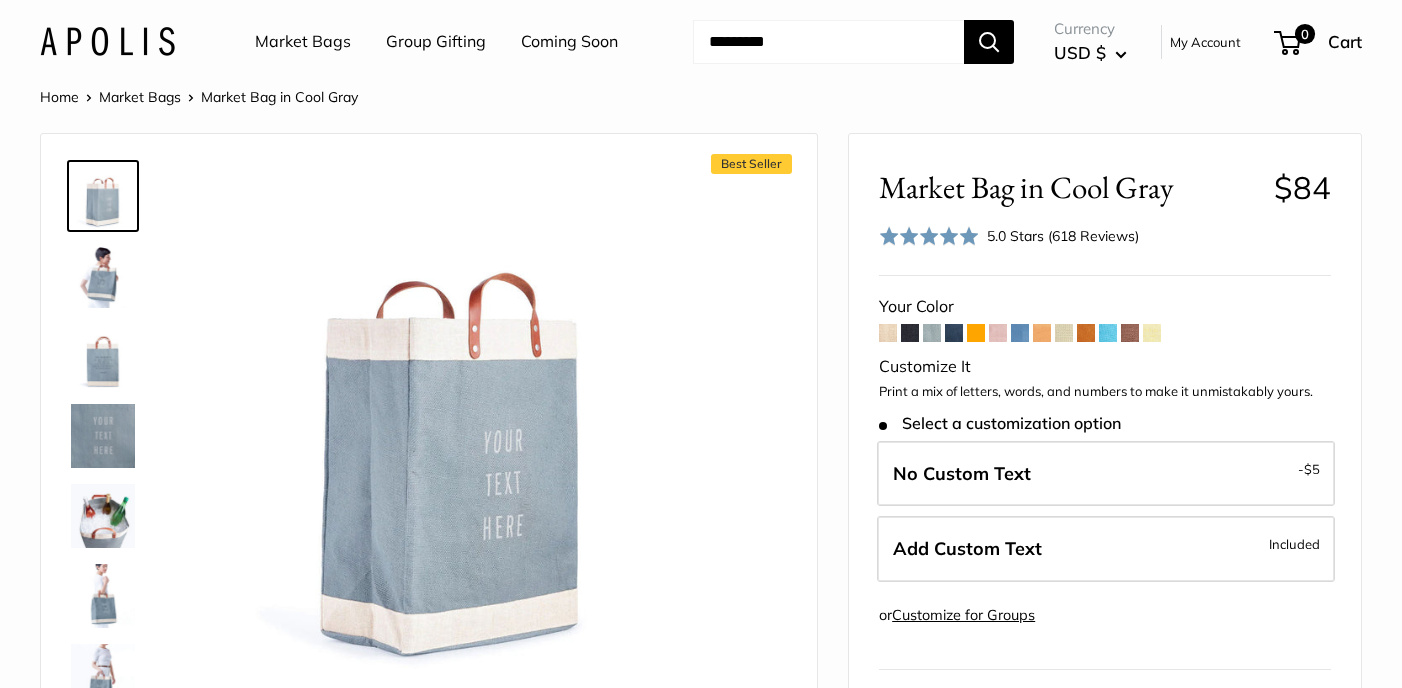 click at bounding box center [103, 516] 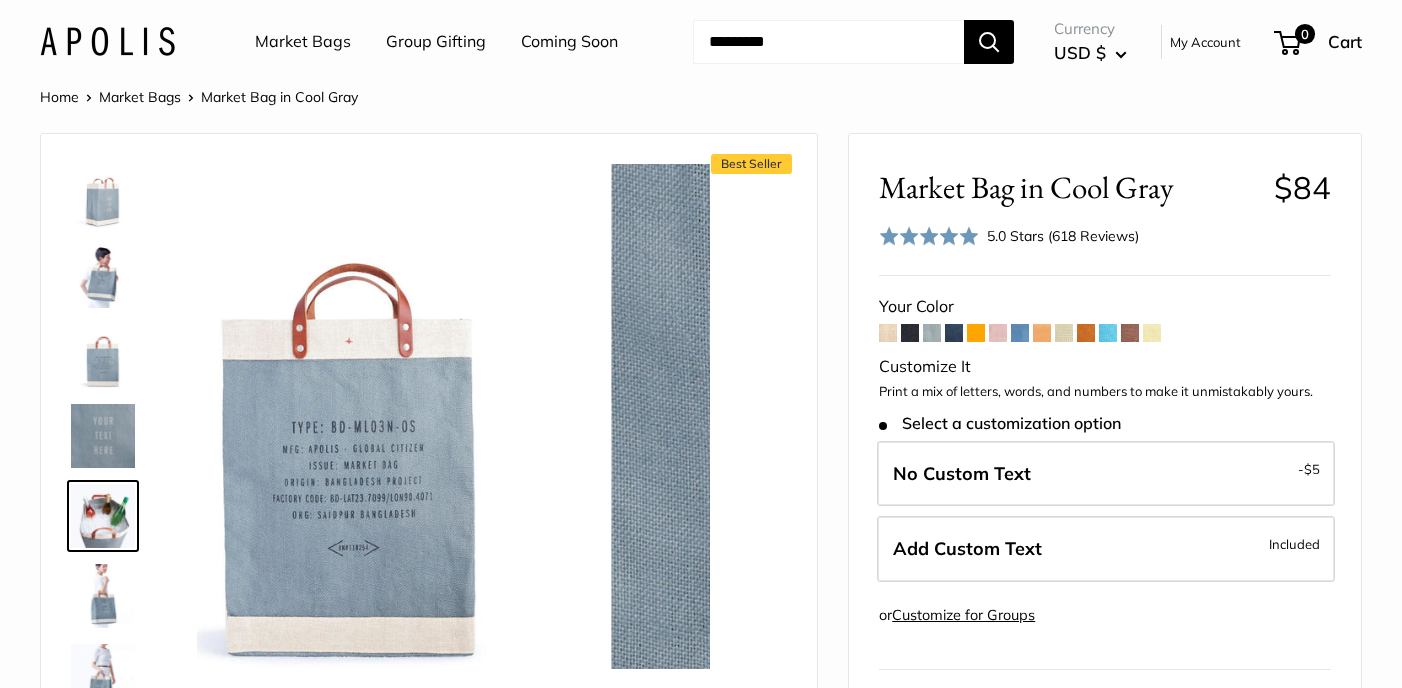 scroll, scrollTop: 62, scrollLeft: 0, axis: vertical 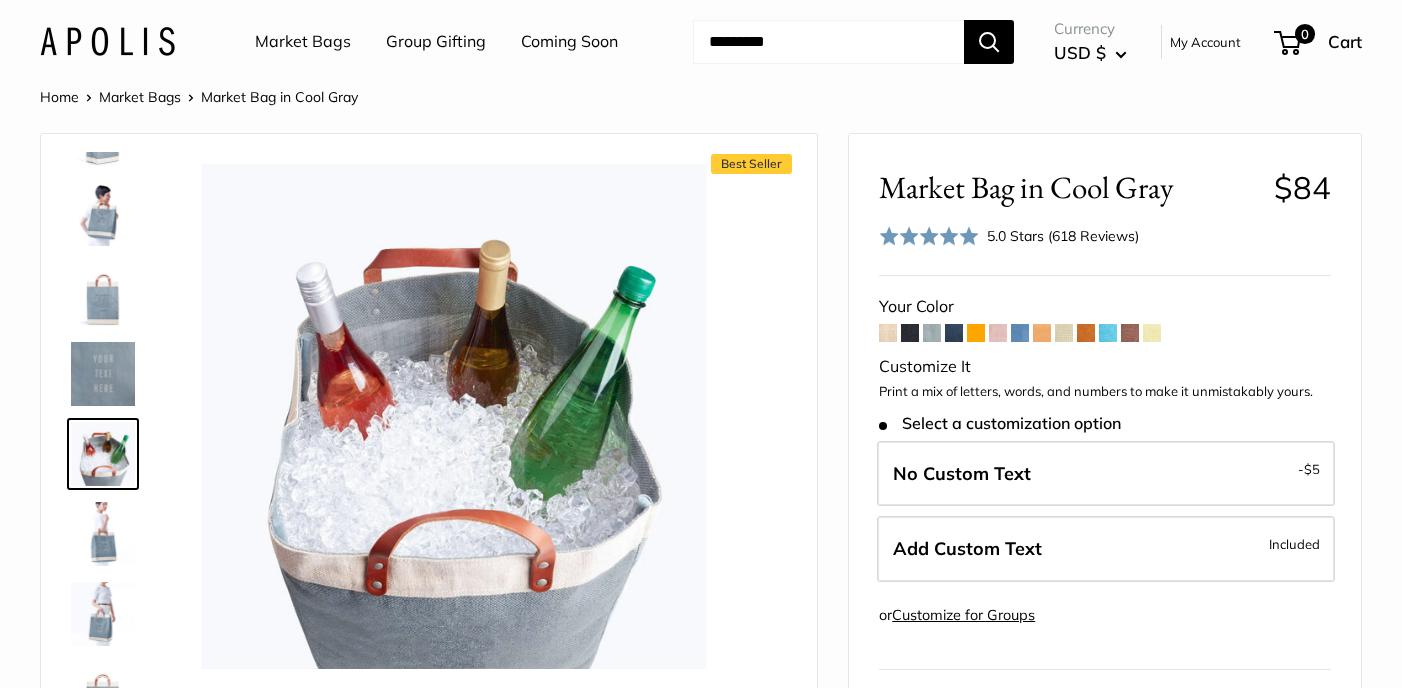 click at bounding box center (103, 534) 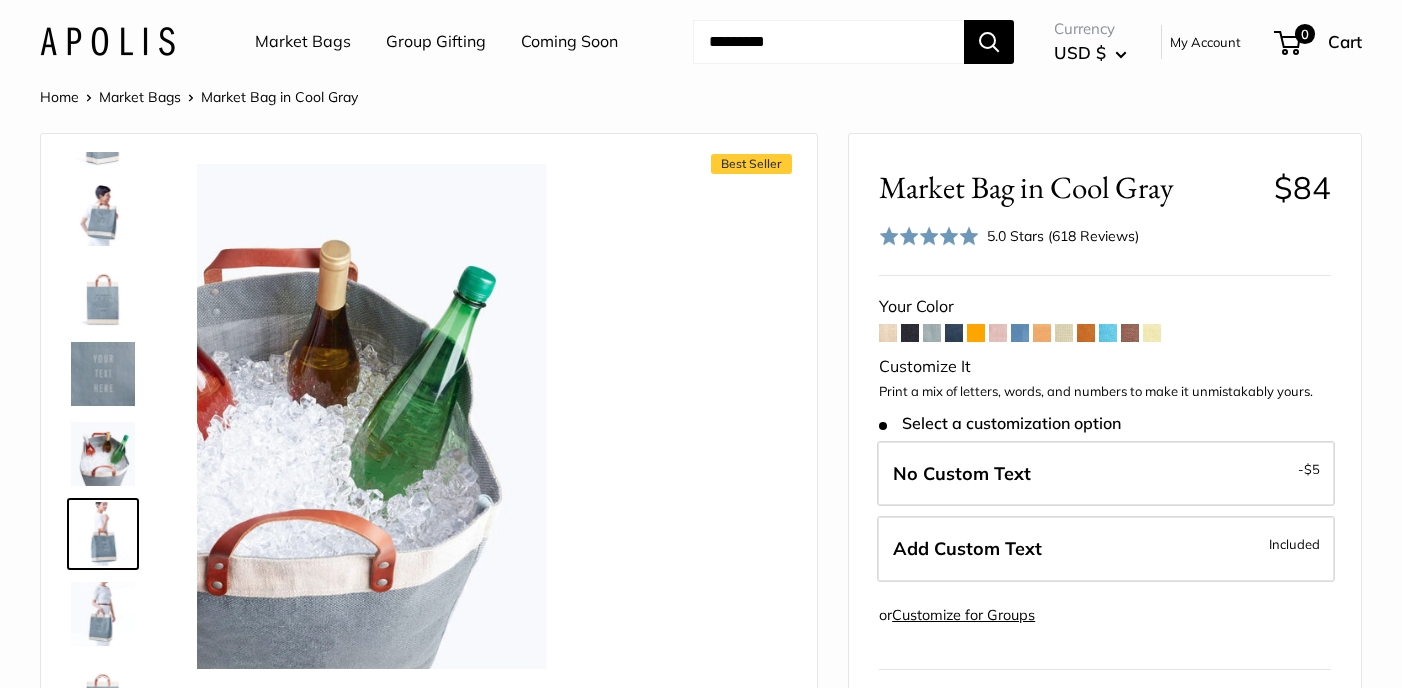 scroll, scrollTop: 142, scrollLeft: 0, axis: vertical 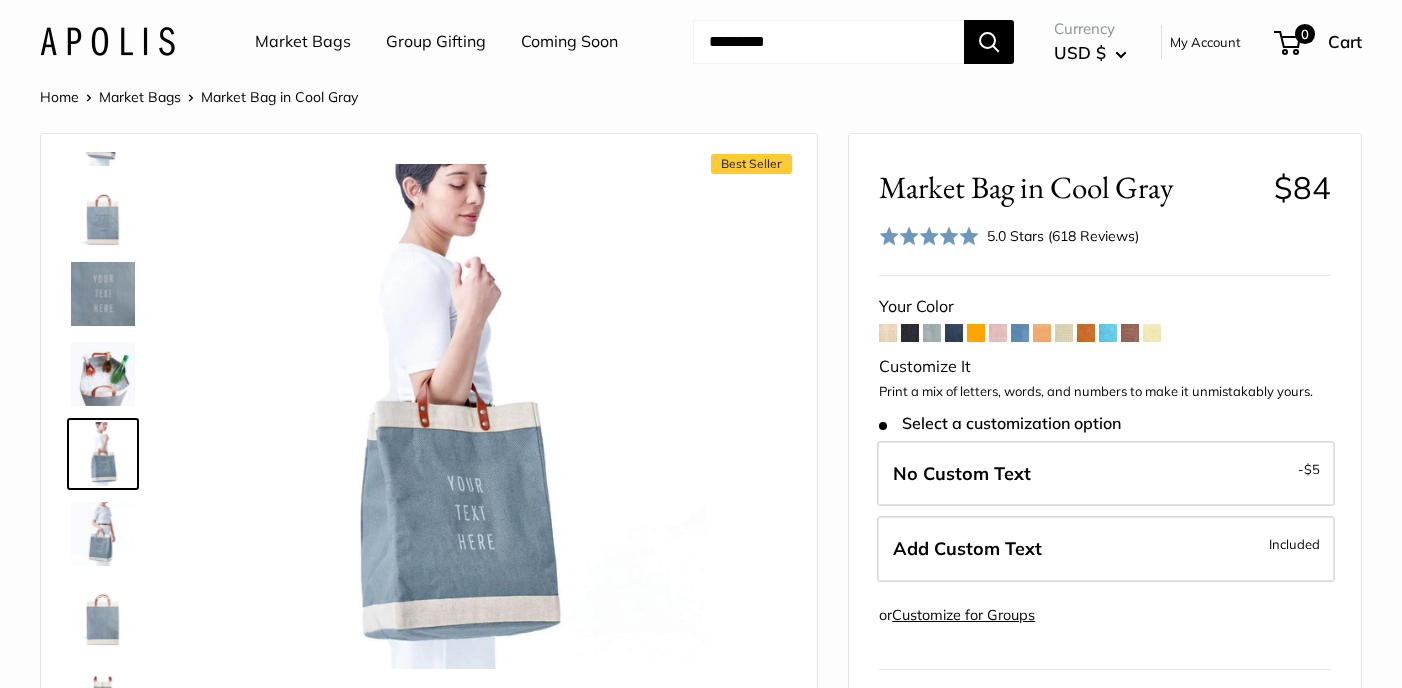 click at bounding box center [103, 534] 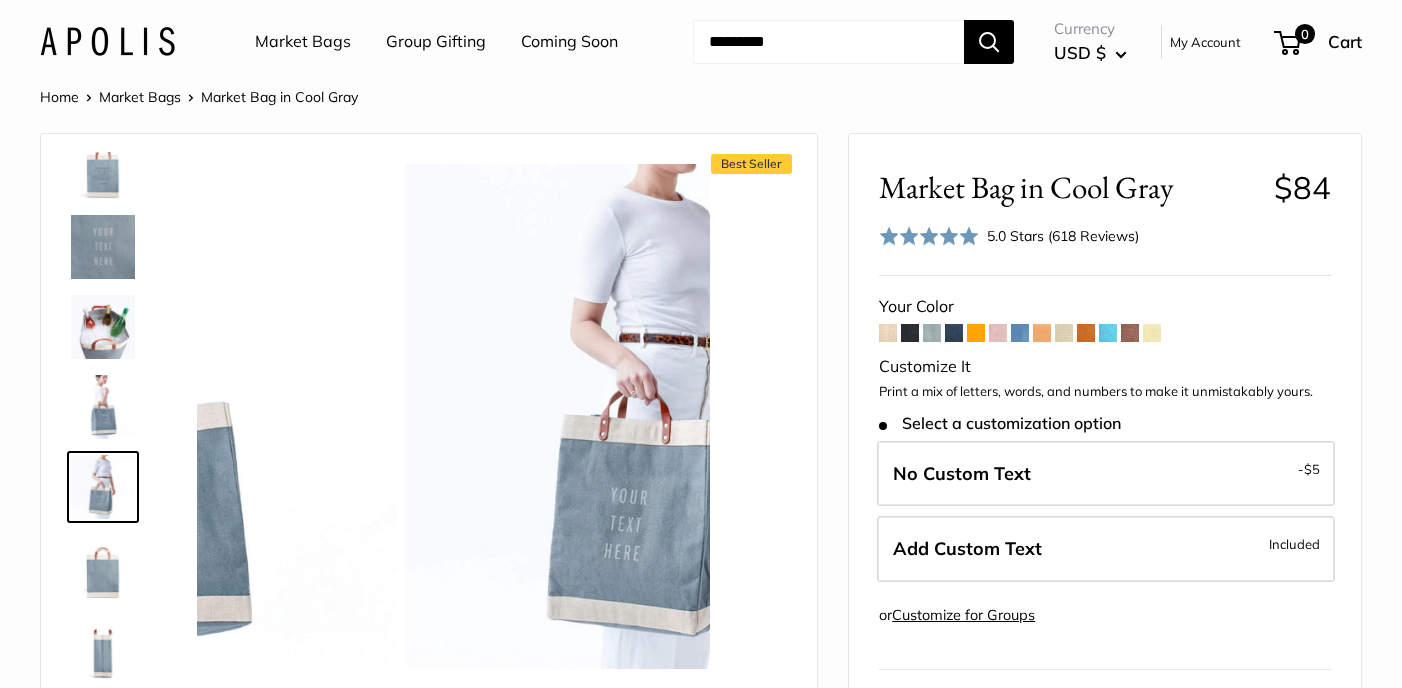 scroll, scrollTop: 222, scrollLeft: 0, axis: vertical 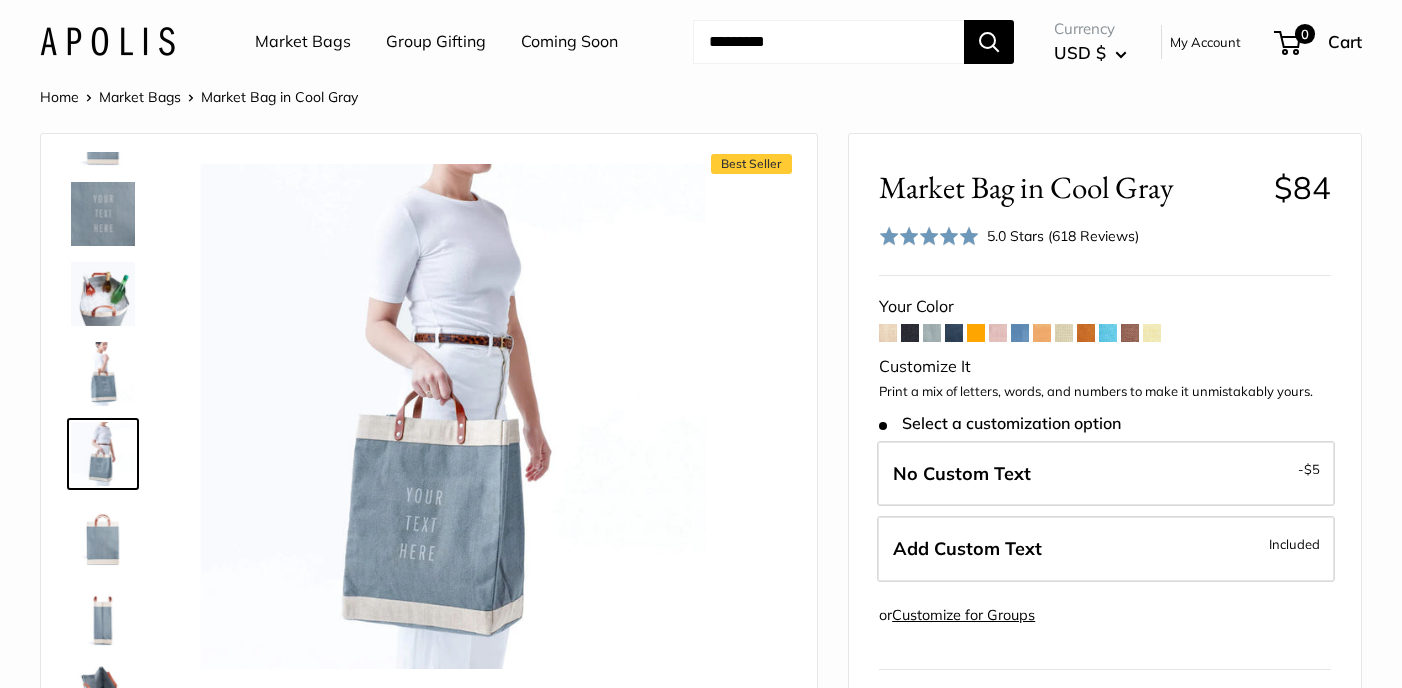 click at bounding box center [103, 534] 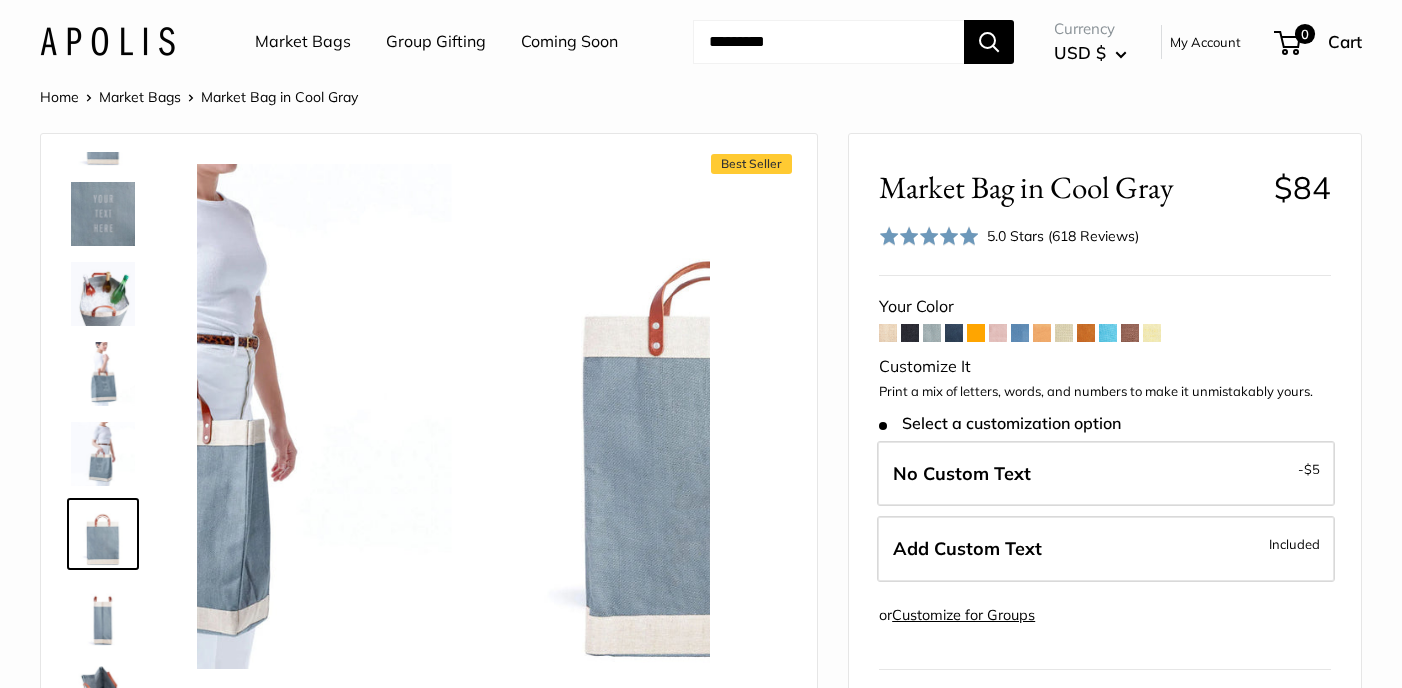scroll, scrollTop: 302, scrollLeft: 0, axis: vertical 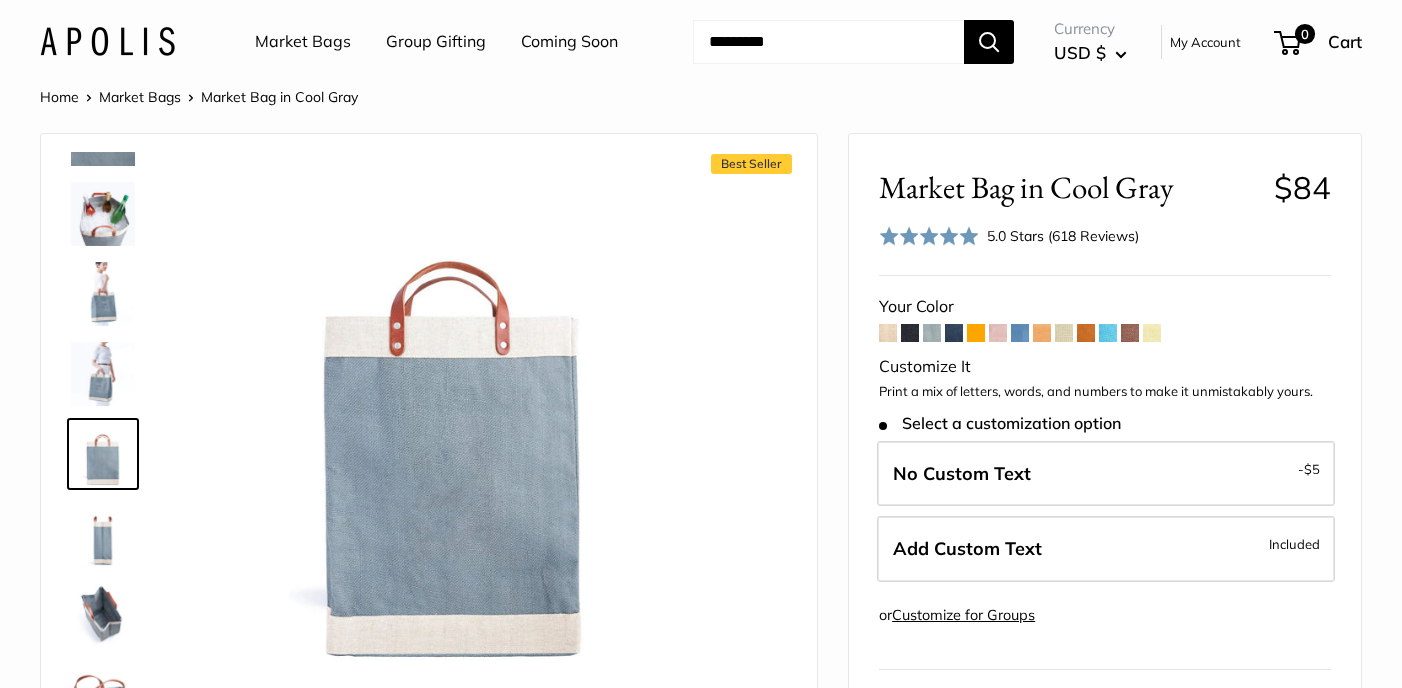 click at bounding box center [103, 614] 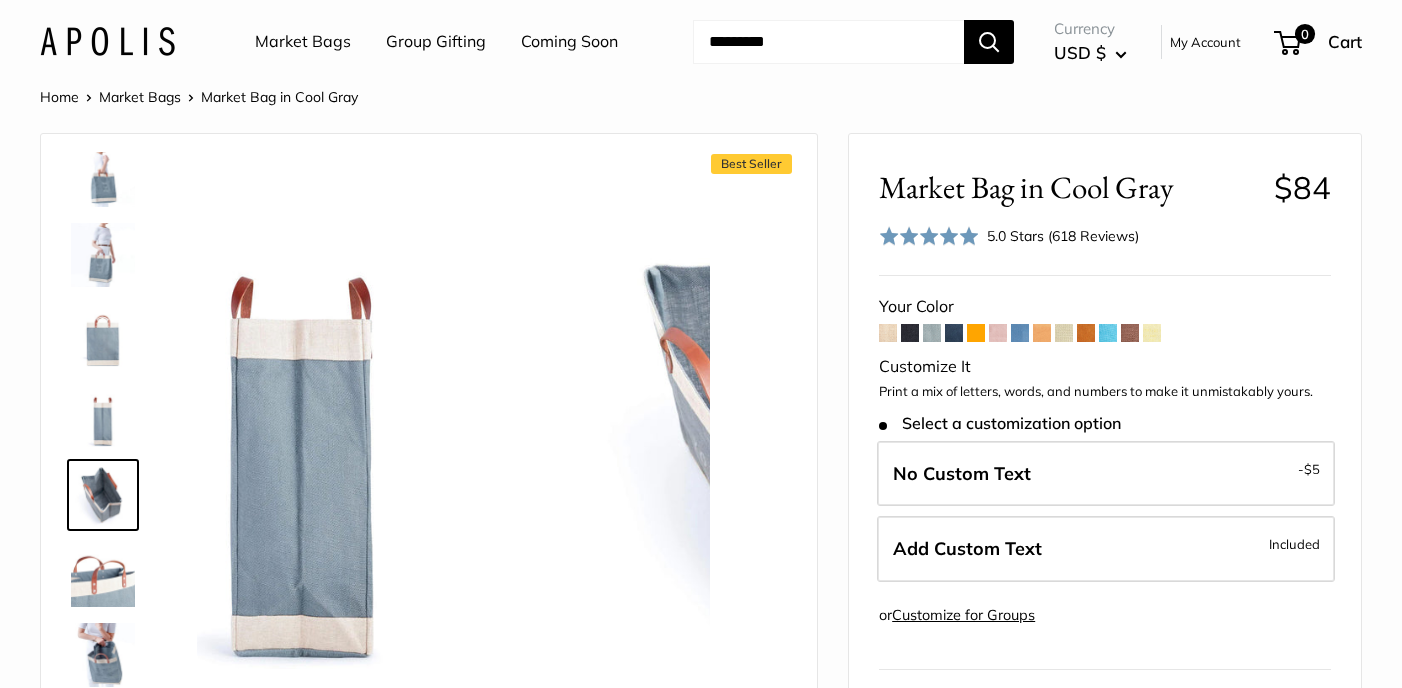 scroll, scrollTop: 447, scrollLeft: 0, axis: vertical 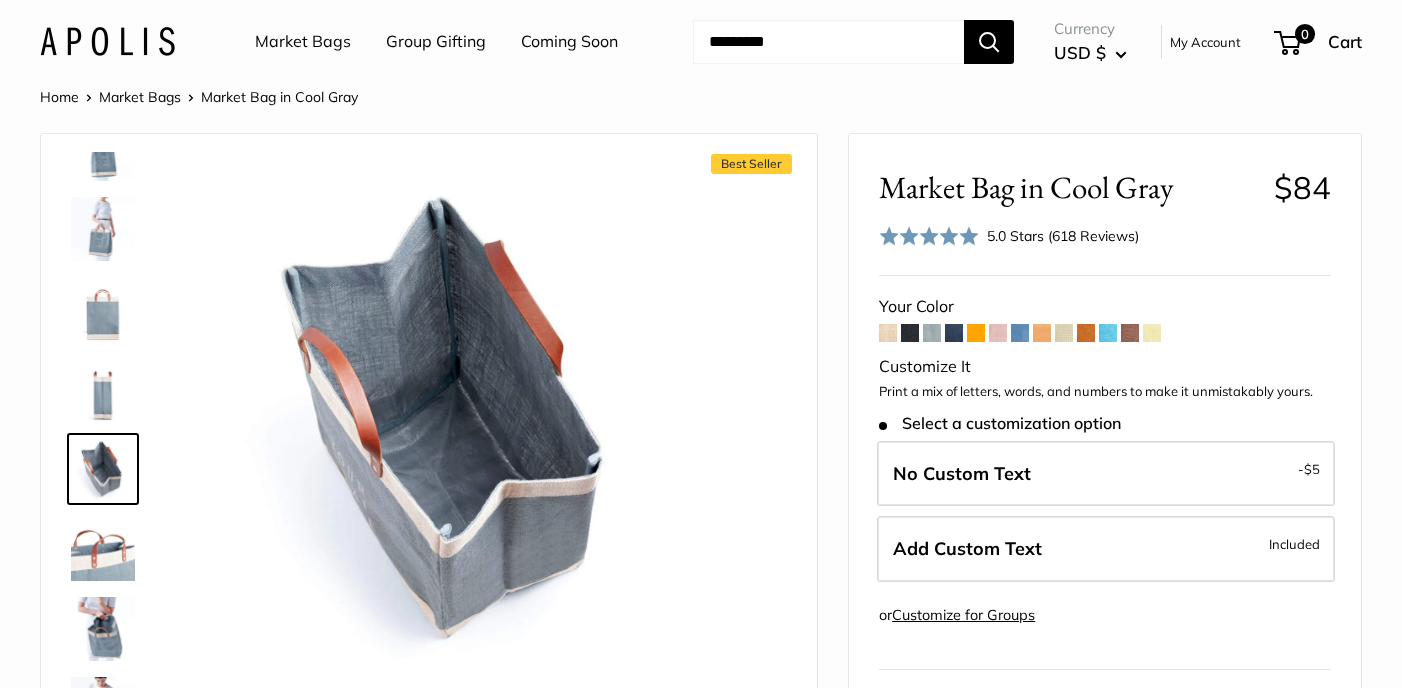 click at bounding box center [103, 549] 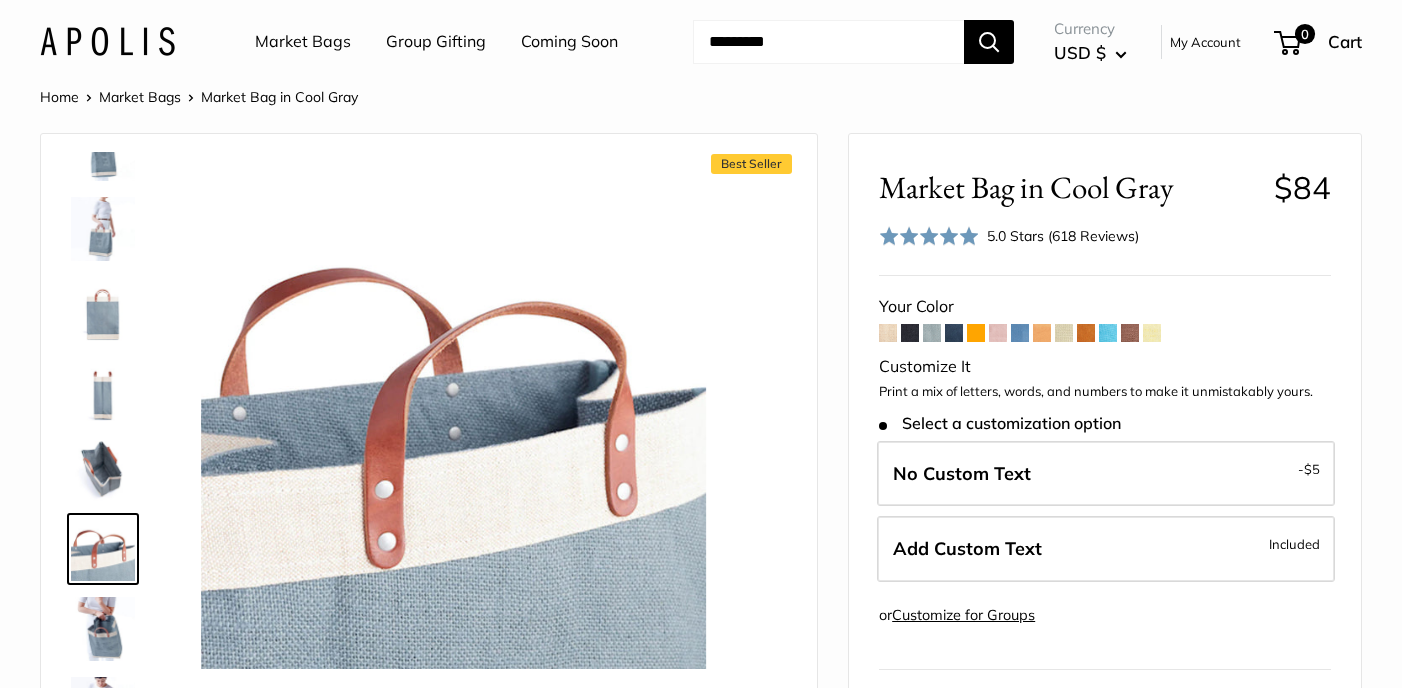 click at bounding box center (103, 629) 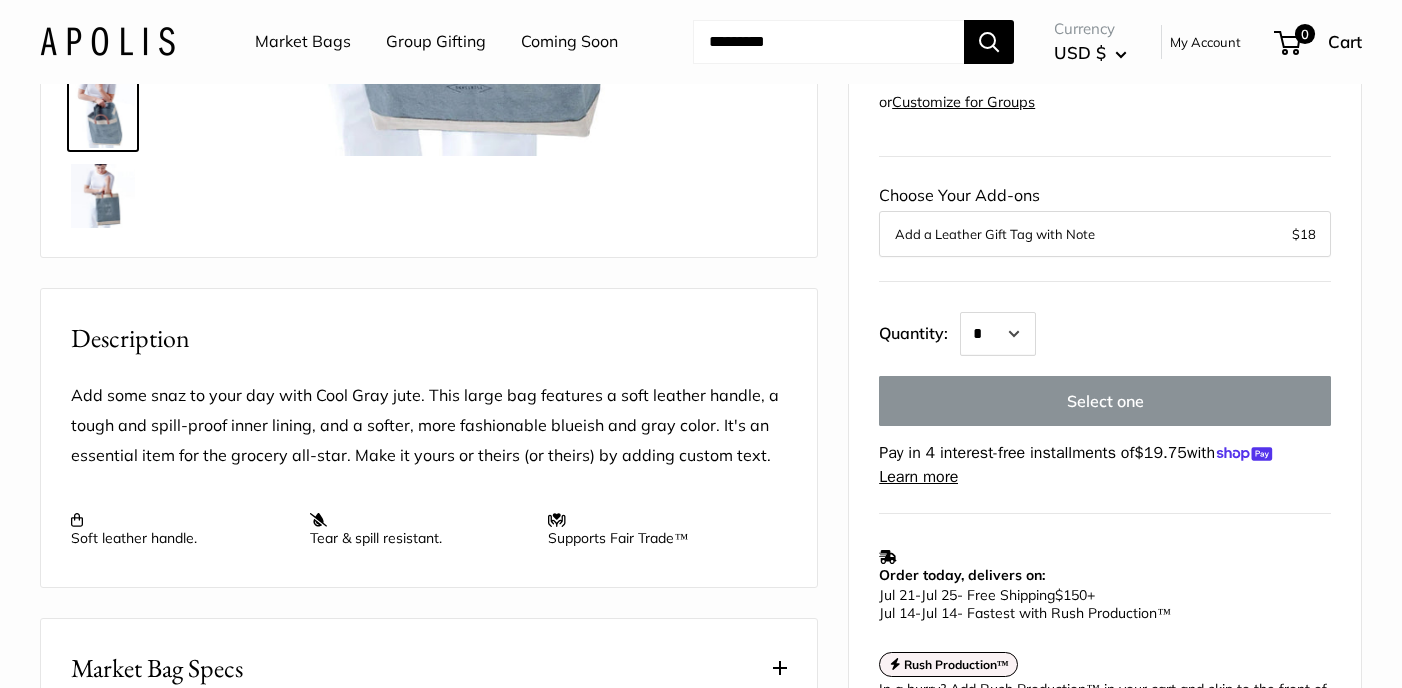 scroll, scrollTop: 359, scrollLeft: 0, axis: vertical 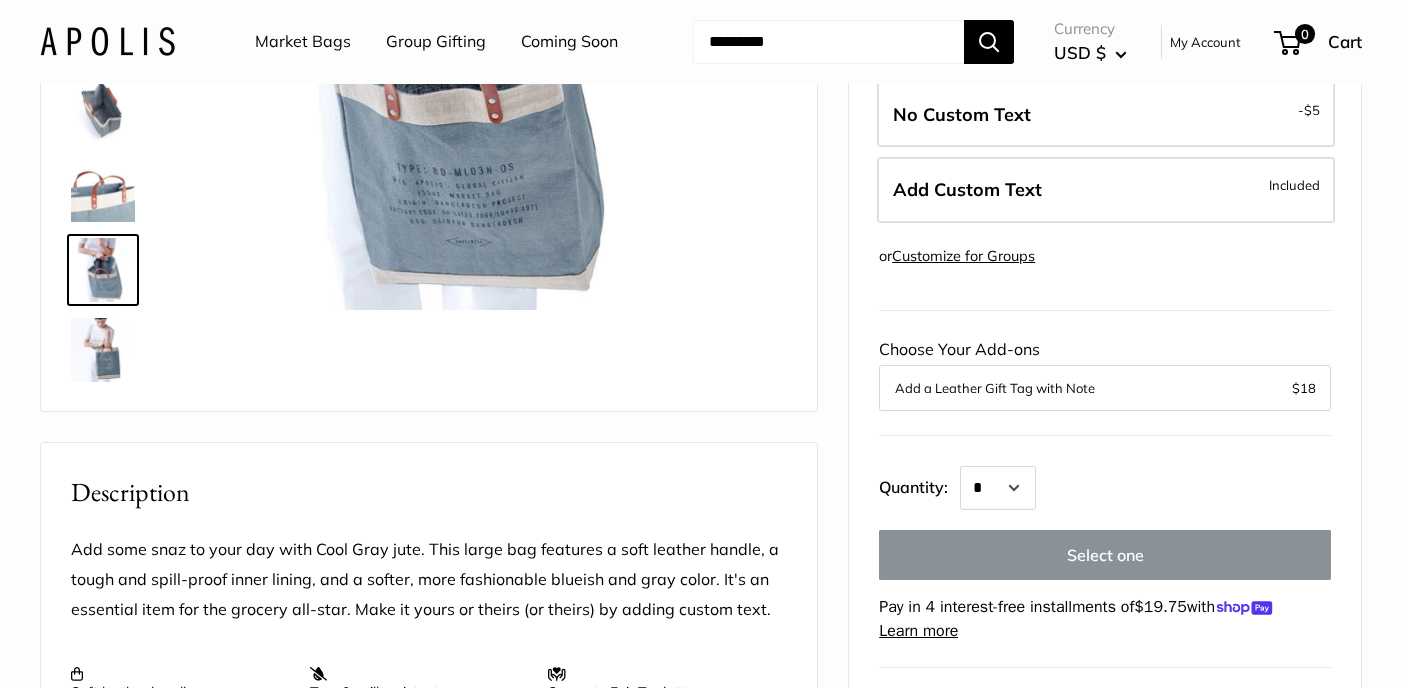 click at bounding box center (103, 350) 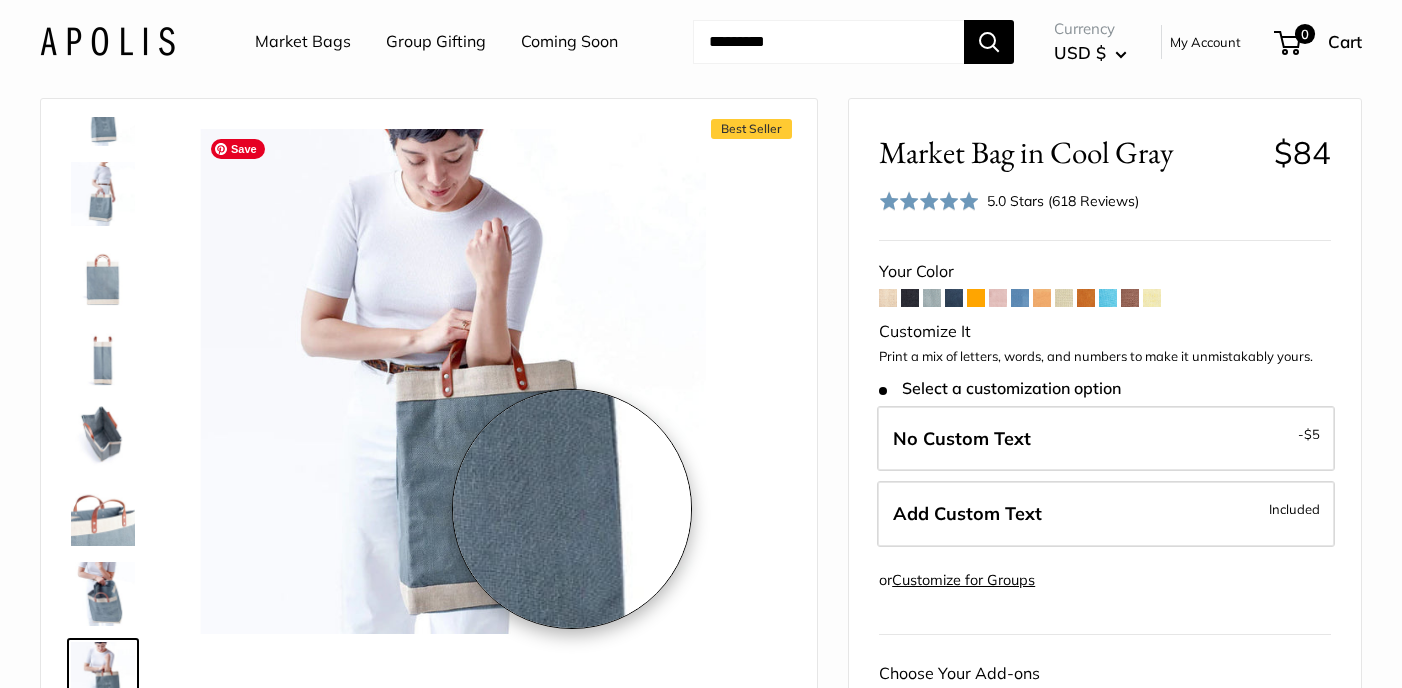 scroll, scrollTop: 39, scrollLeft: 0, axis: vertical 